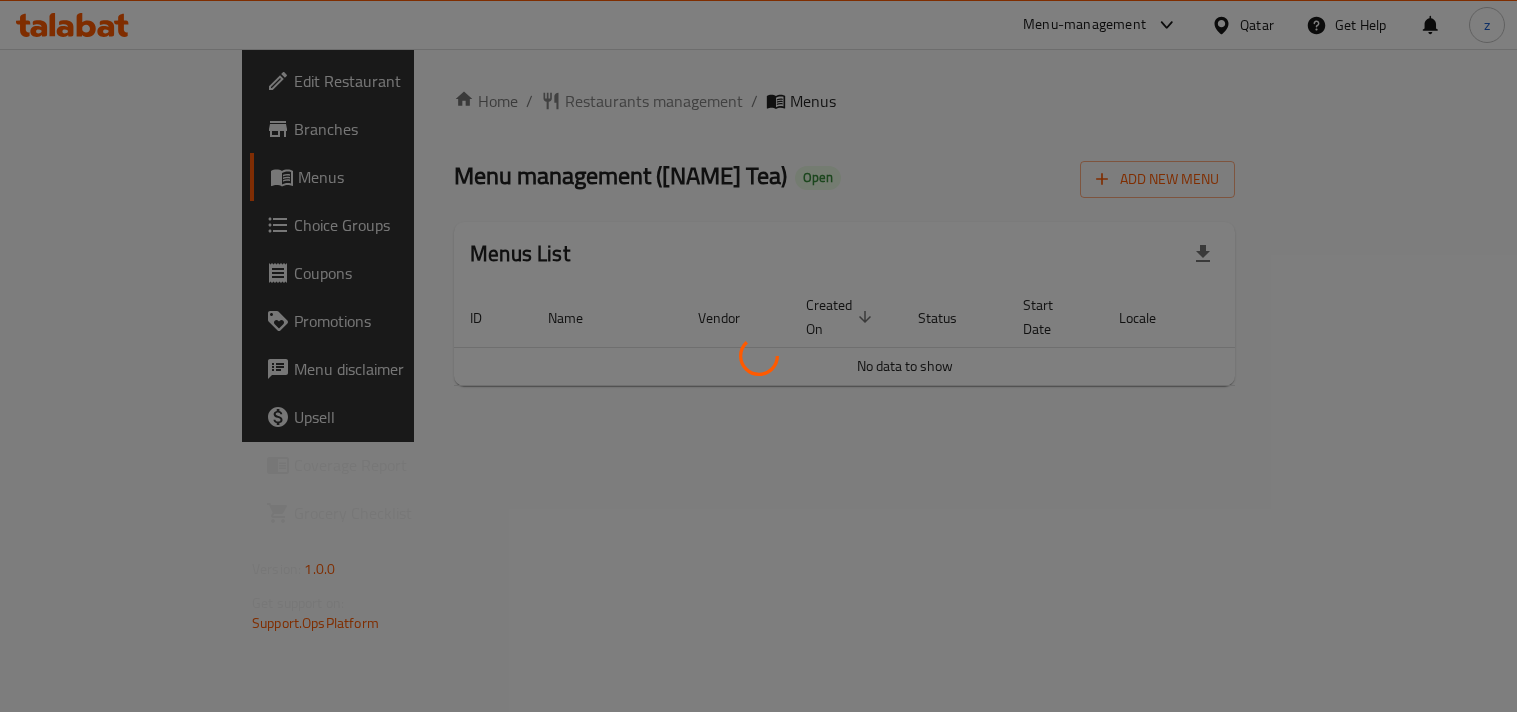 scroll, scrollTop: 0, scrollLeft: 0, axis: both 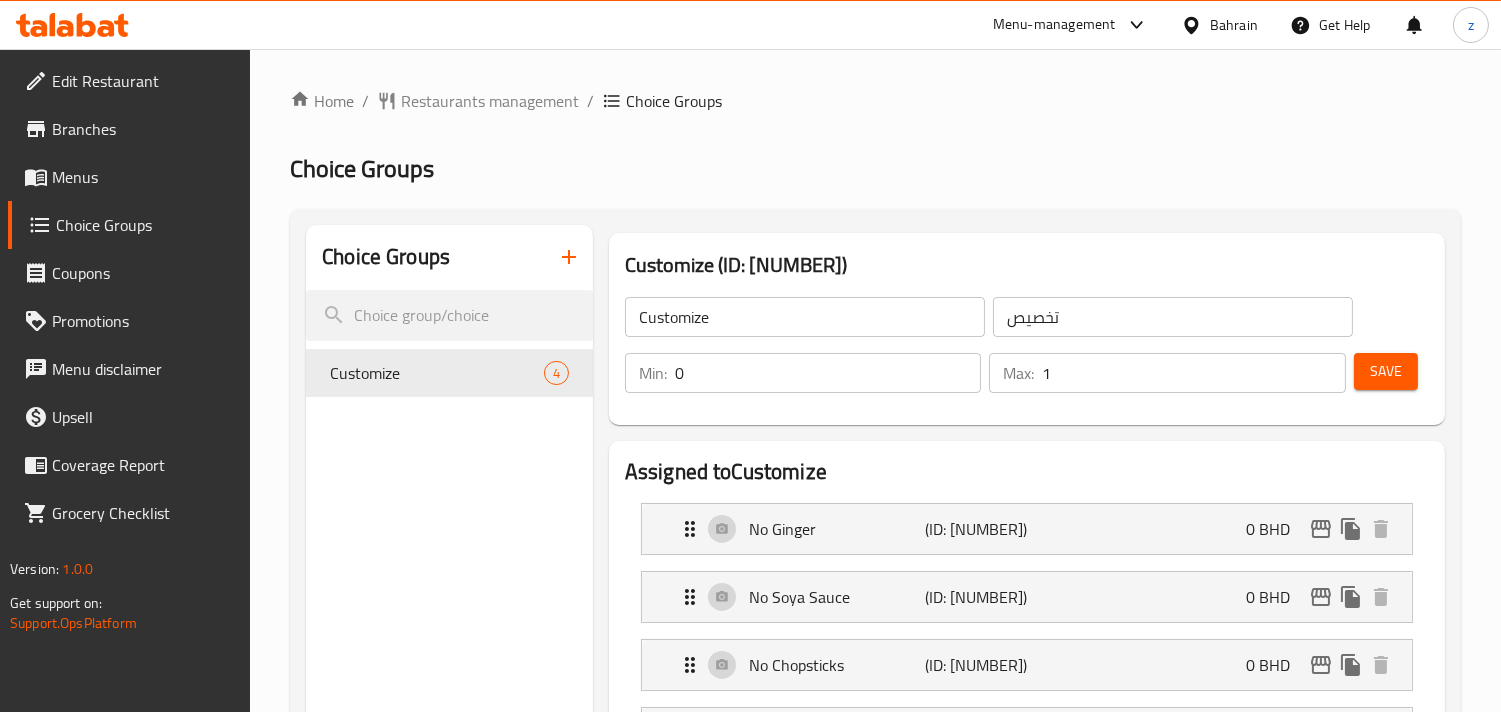 click on "Branches" at bounding box center (143, 129) 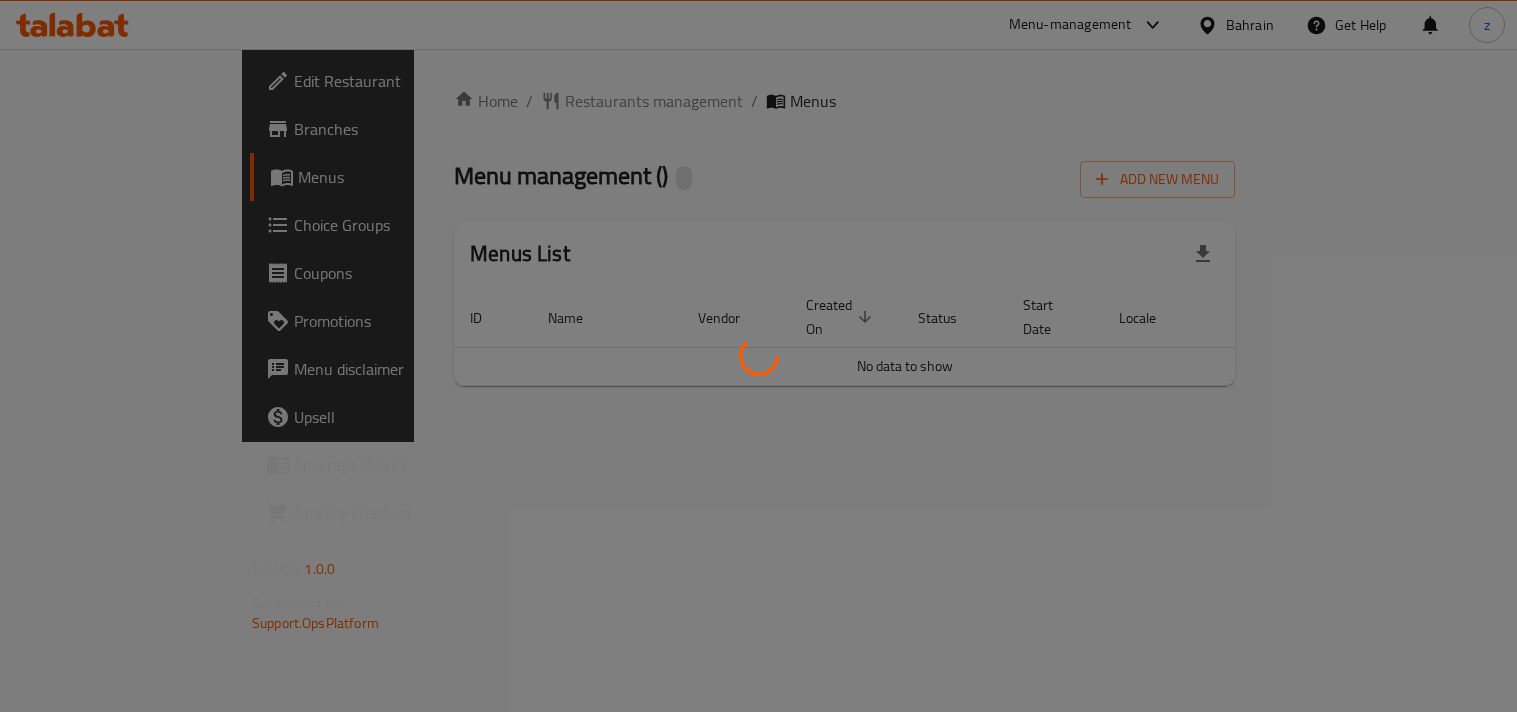 scroll, scrollTop: 0, scrollLeft: 0, axis: both 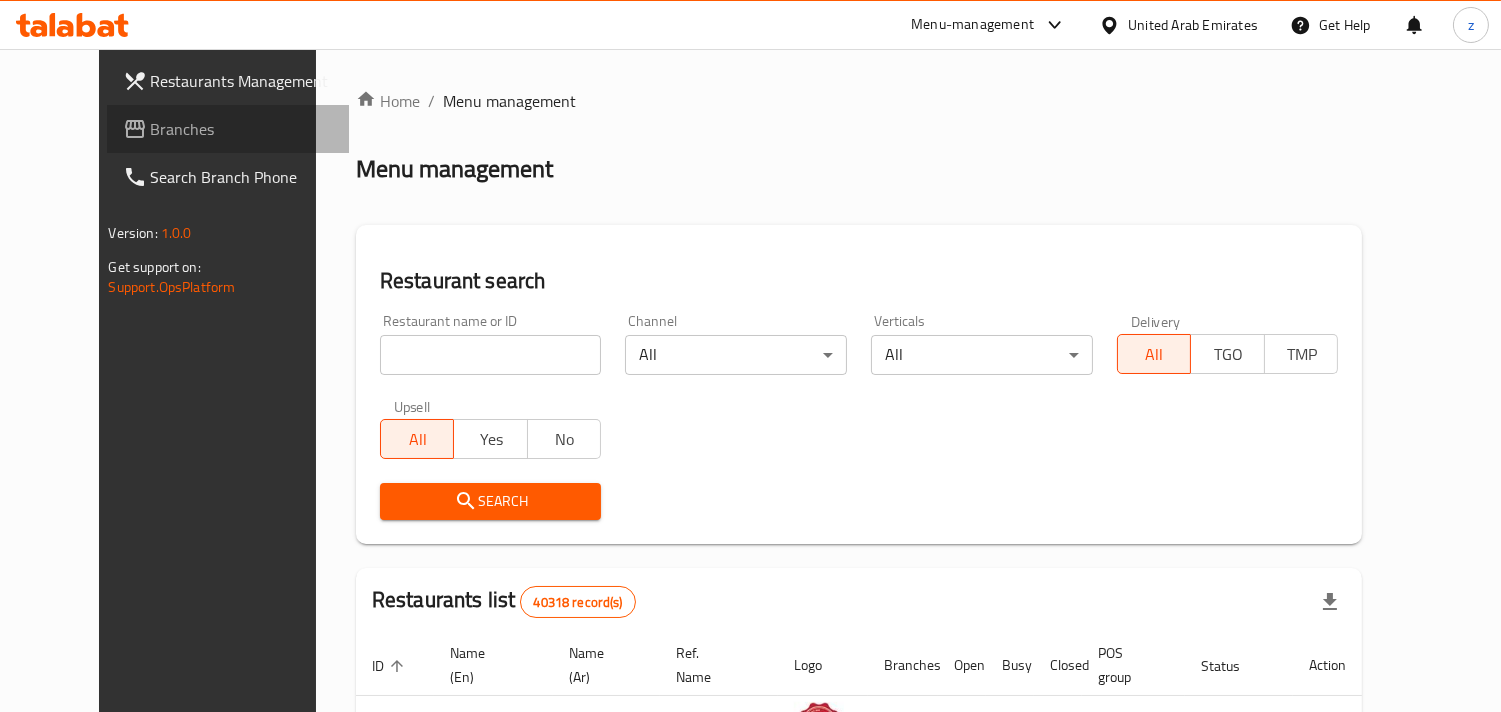 click on "Branches" at bounding box center [242, 129] 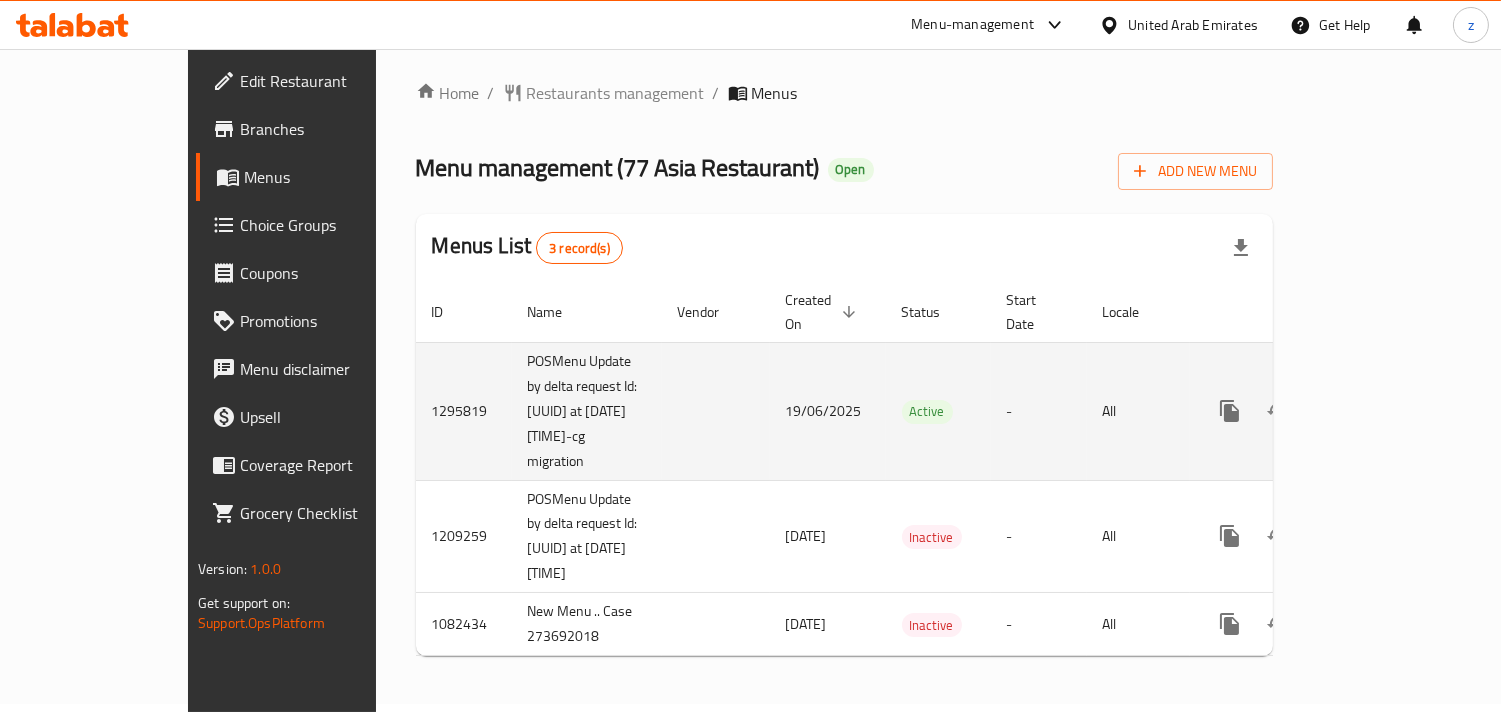 scroll, scrollTop: 0, scrollLeft: 0, axis: both 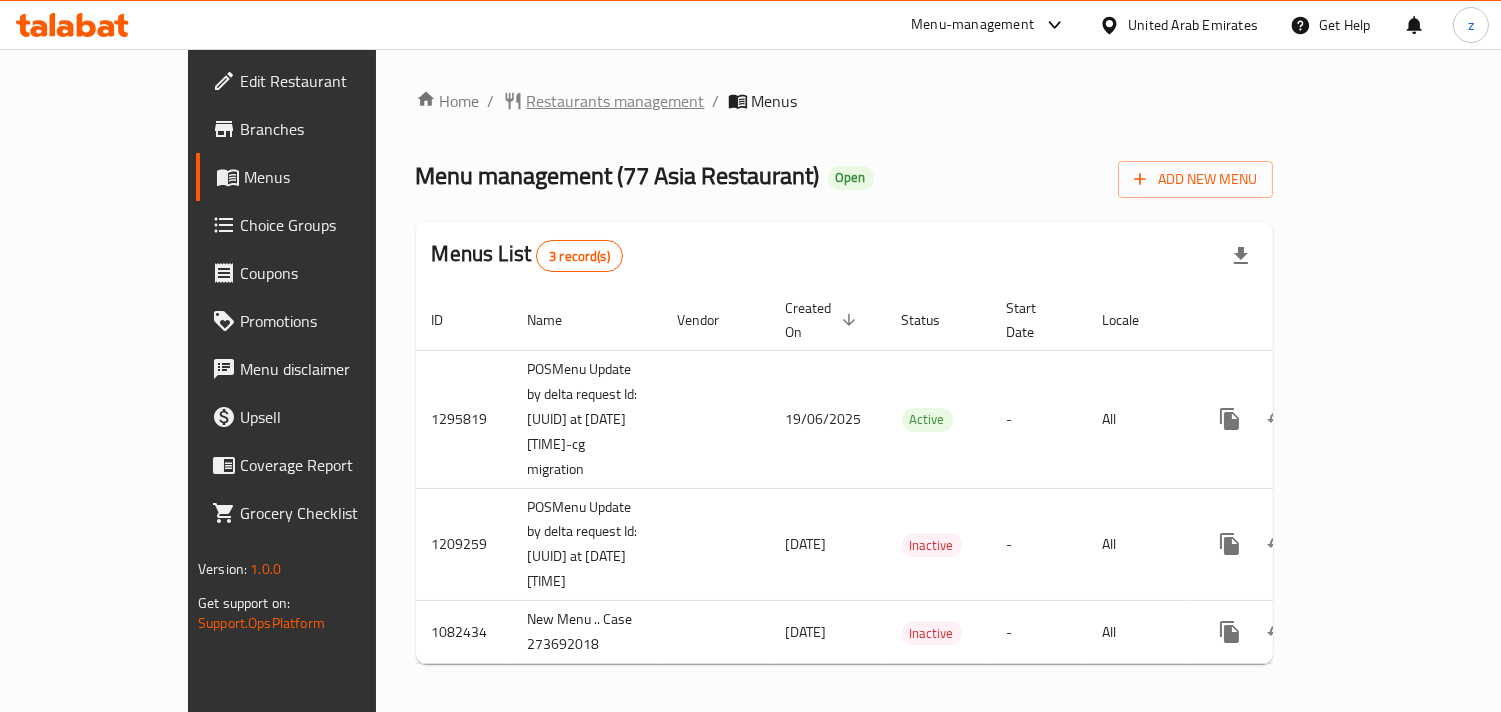 click on "Restaurants management" at bounding box center (616, 101) 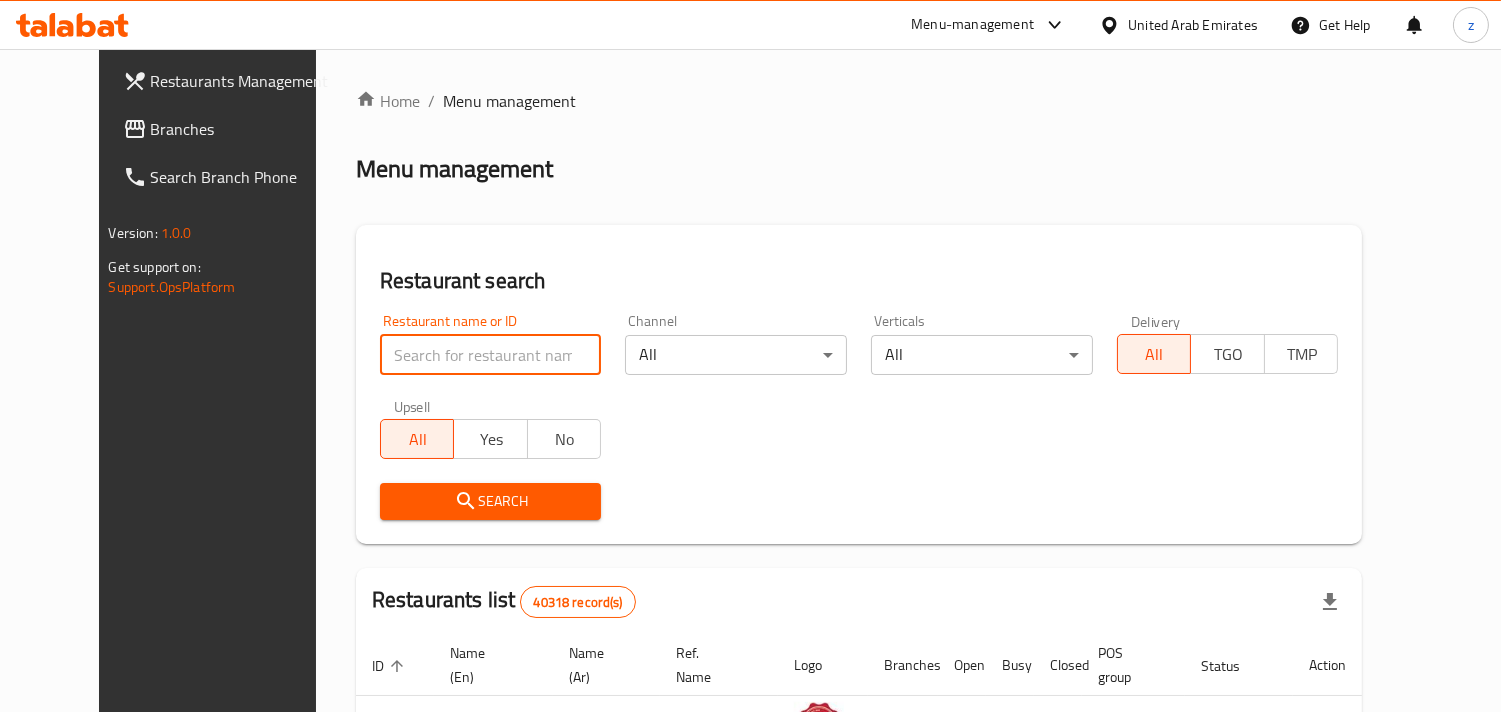 click at bounding box center [491, 355] 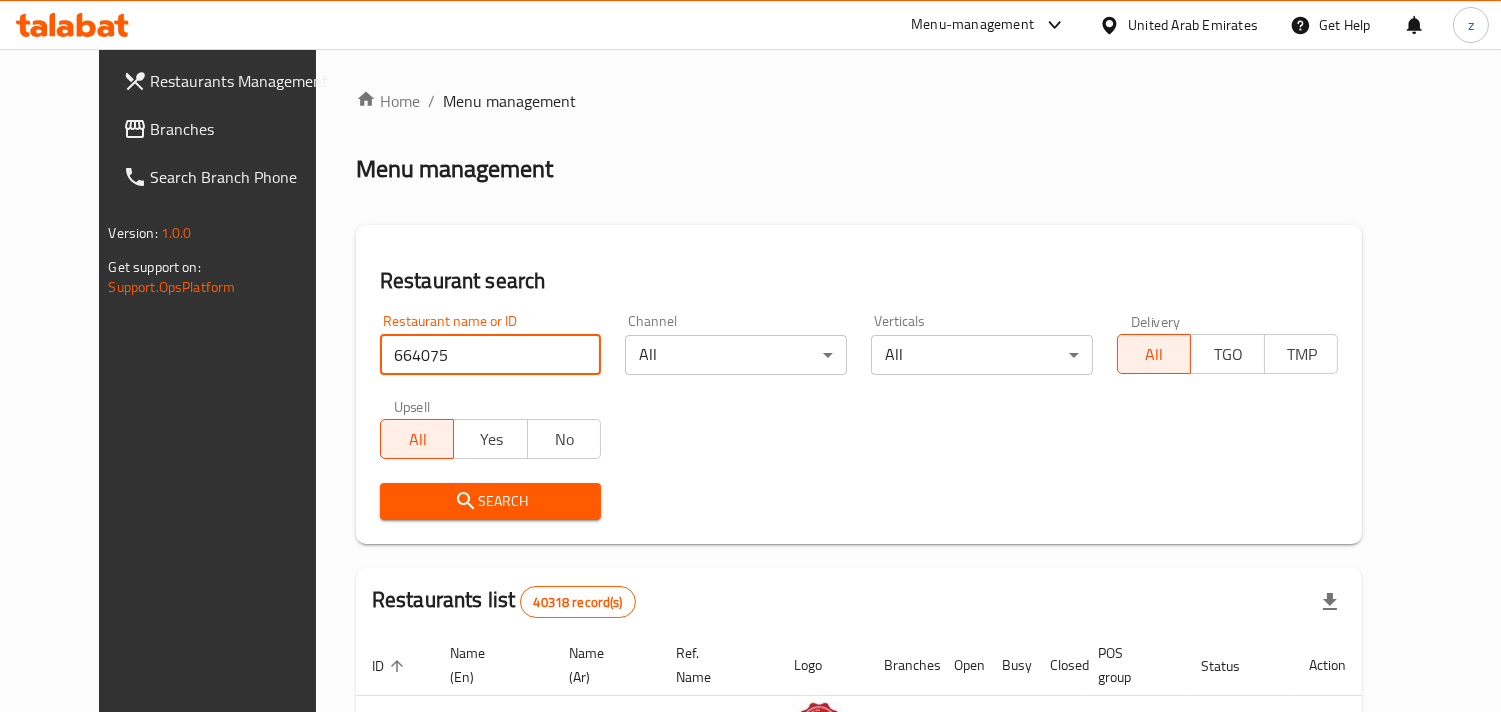 type on "664075" 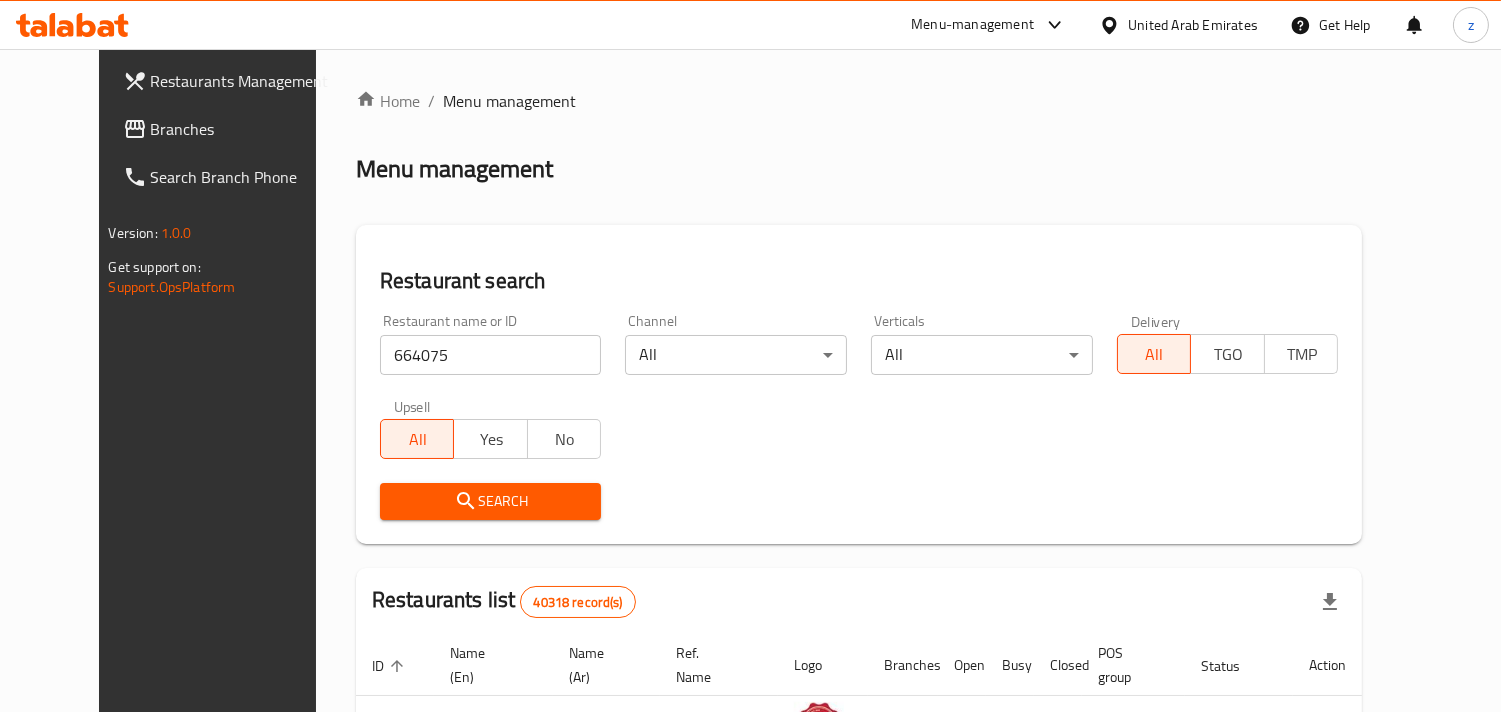 click on "Search" at bounding box center (491, 501) 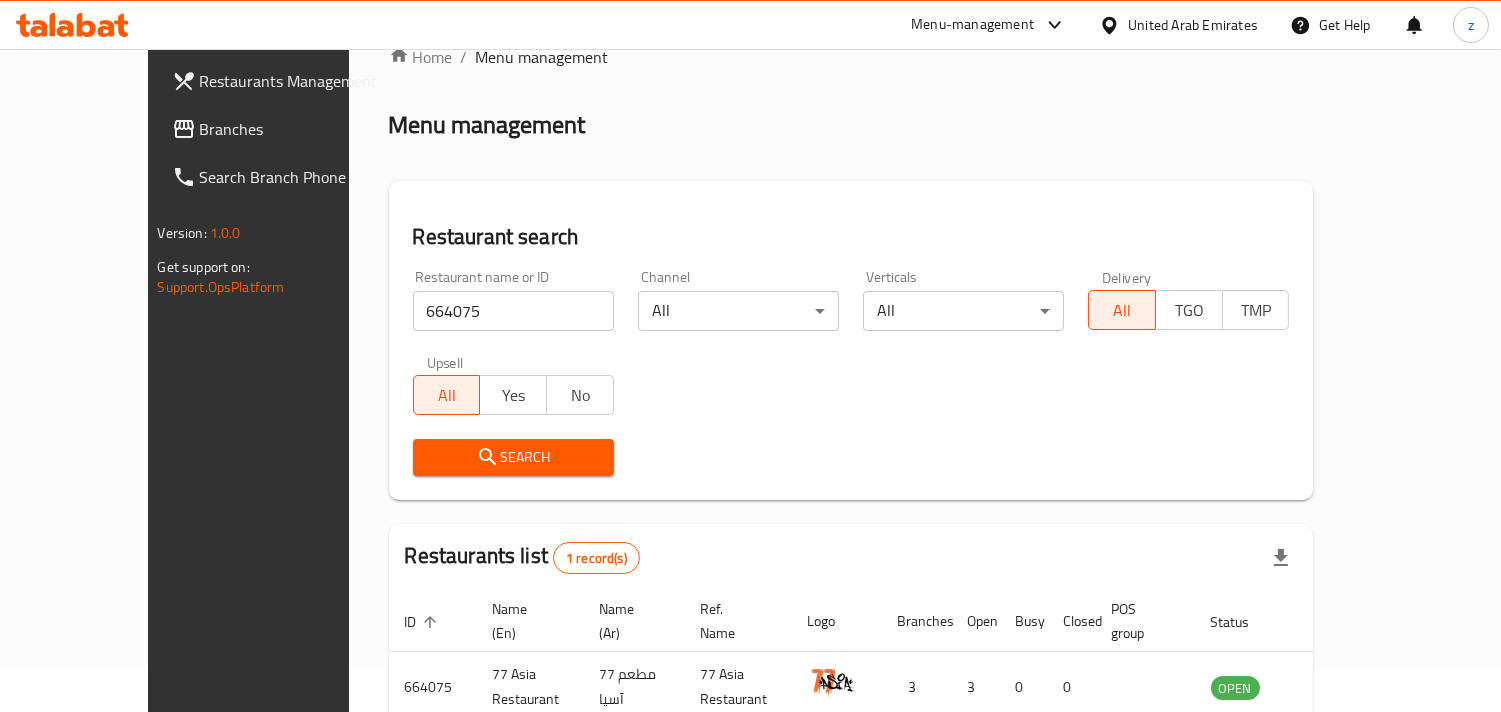 scroll, scrollTop: 0, scrollLeft: 0, axis: both 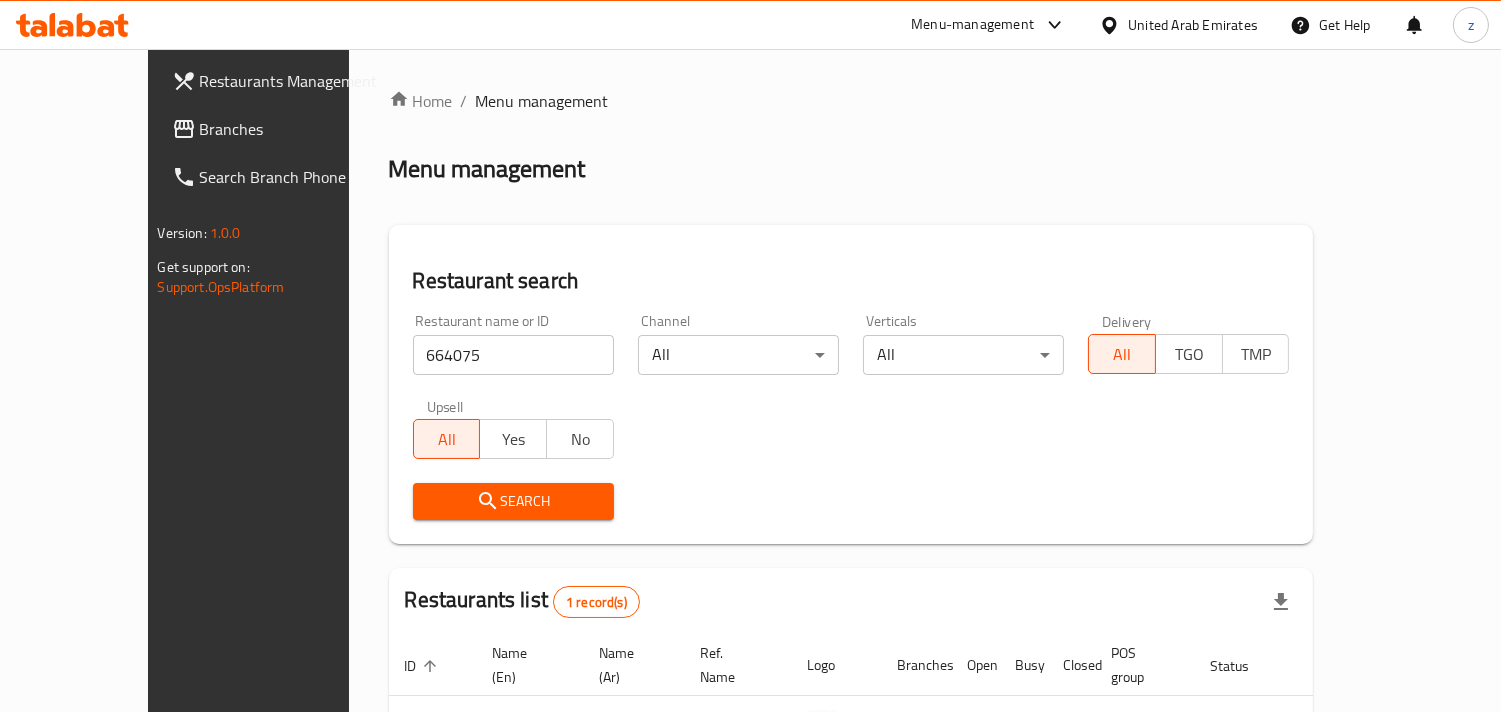 click on "Menu management" at bounding box center [542, 101] 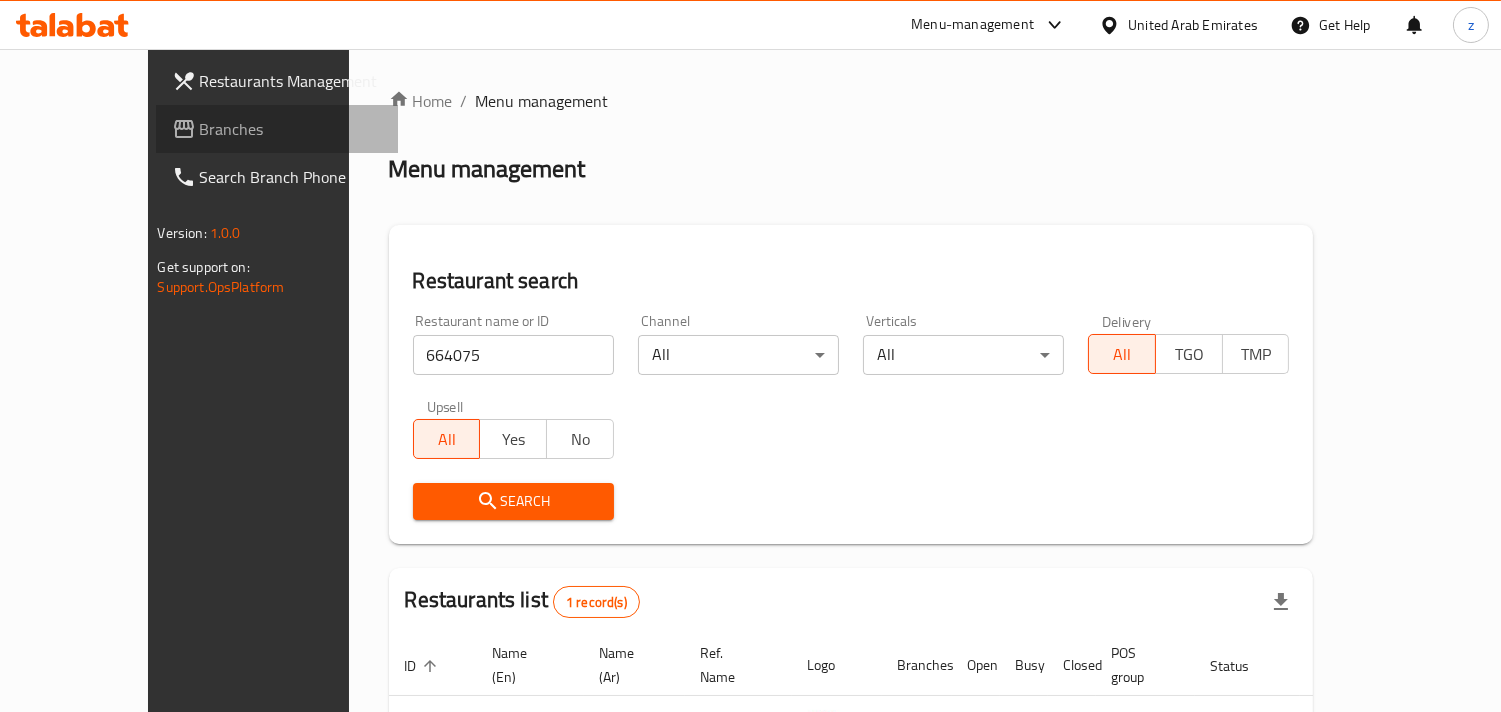 click on "Branches" at bounding box center (291, 129) 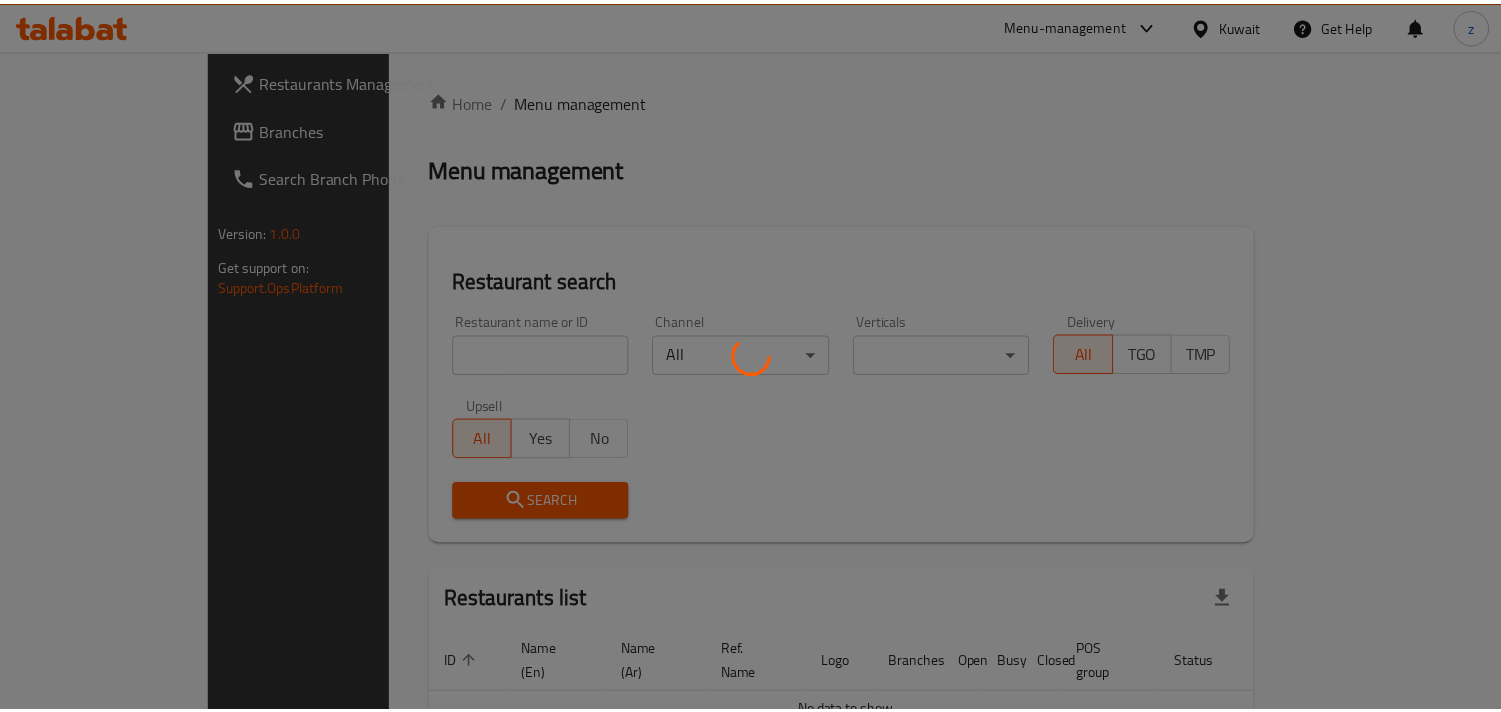 scroll, scrollTop: 0, scrollLeft: 0, axis: both 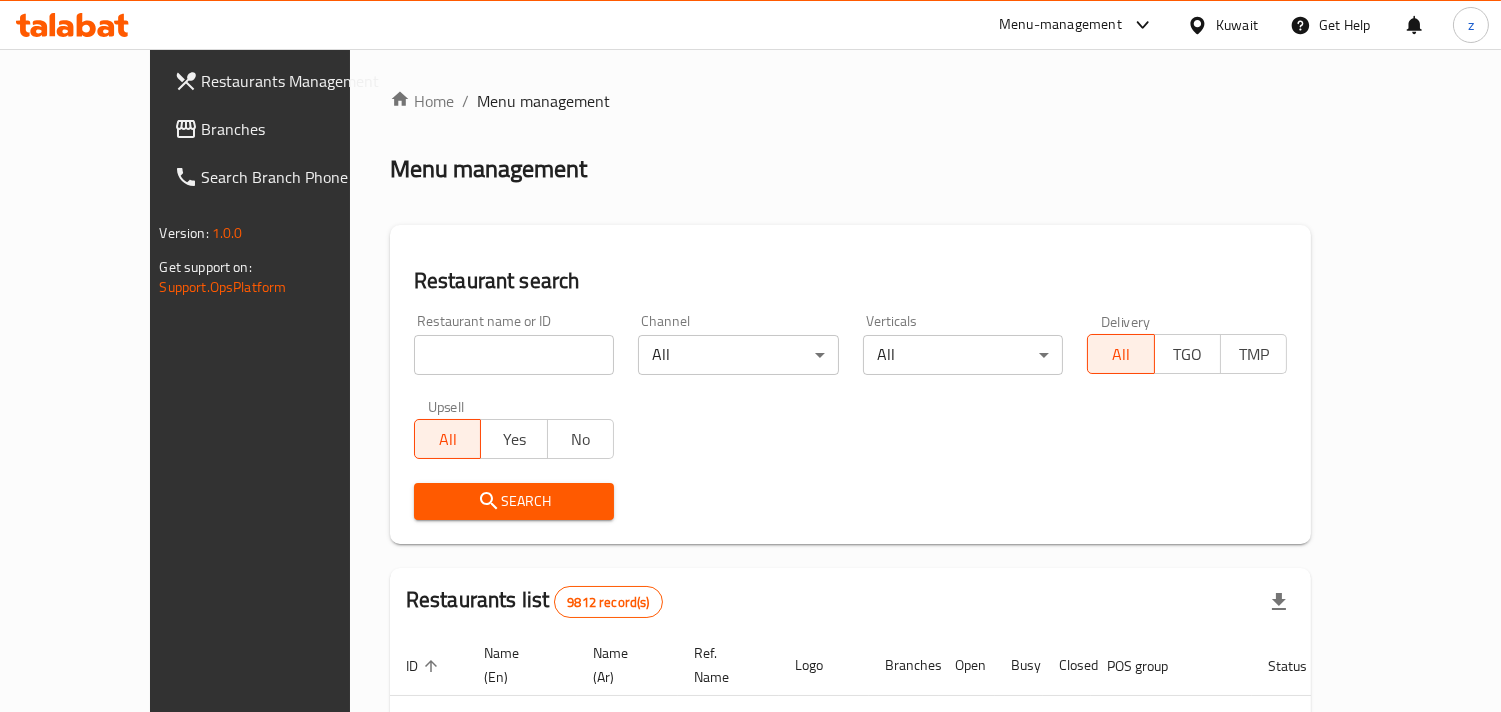 click on "Branches" at bounding box center [293, 129] 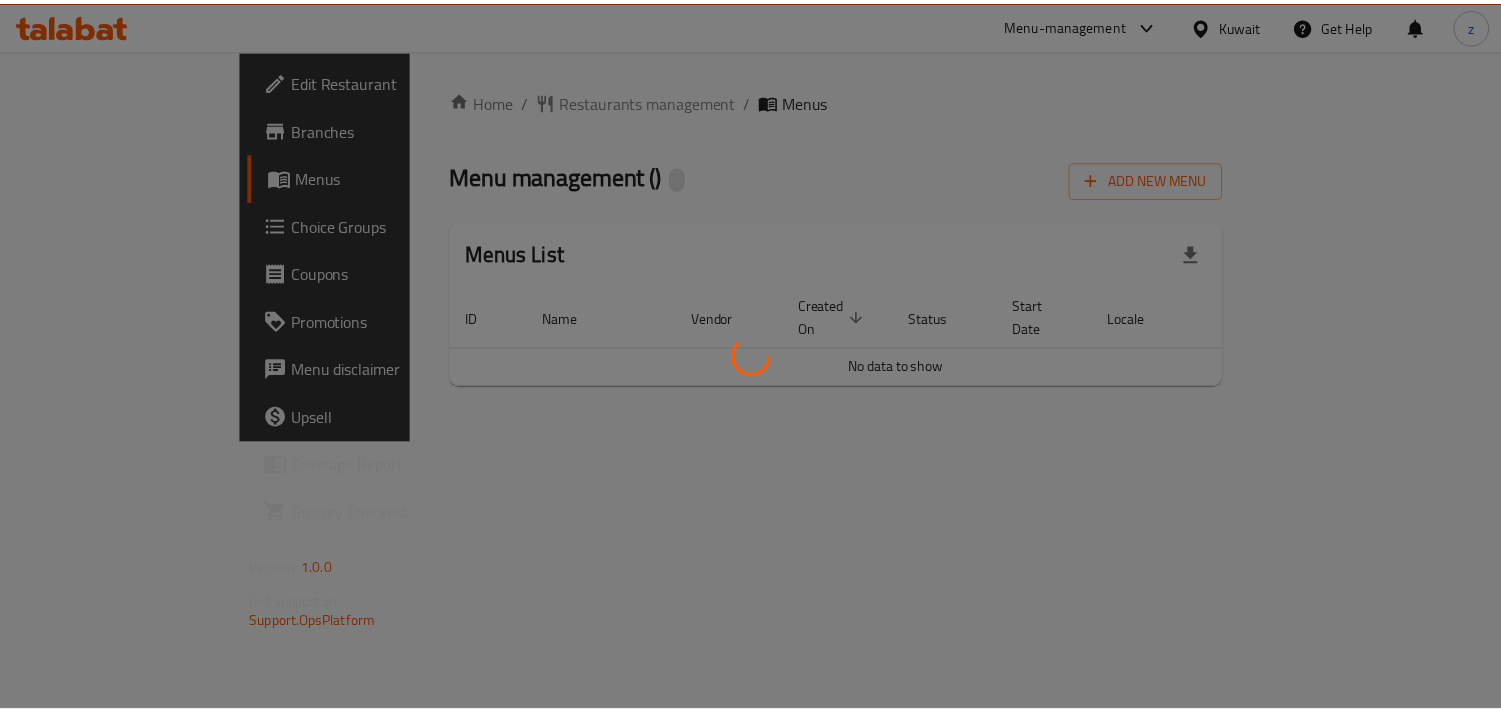 scroll, scrollTop: 0, scrollLeft: 0, axis: both 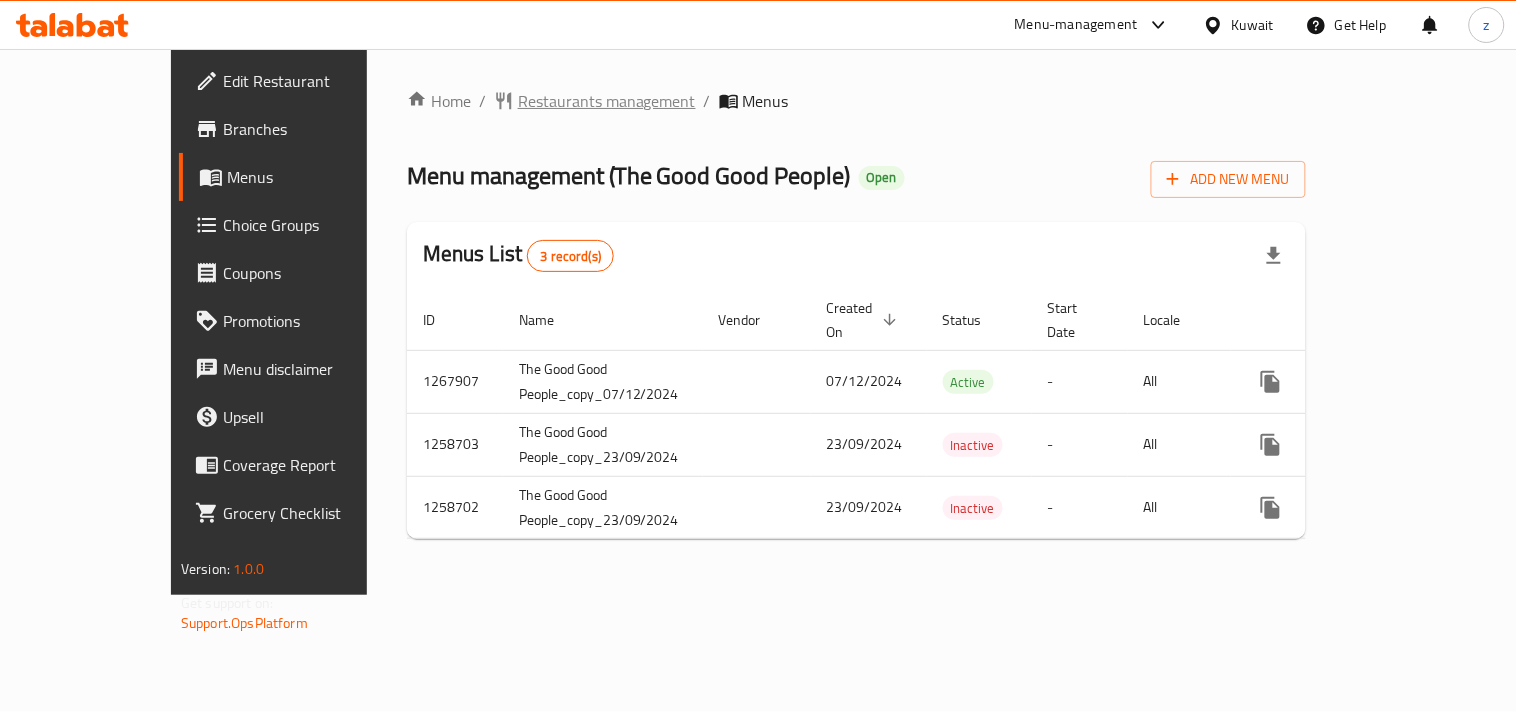 click on "Restaurants management" at bounding box center [607, 101] 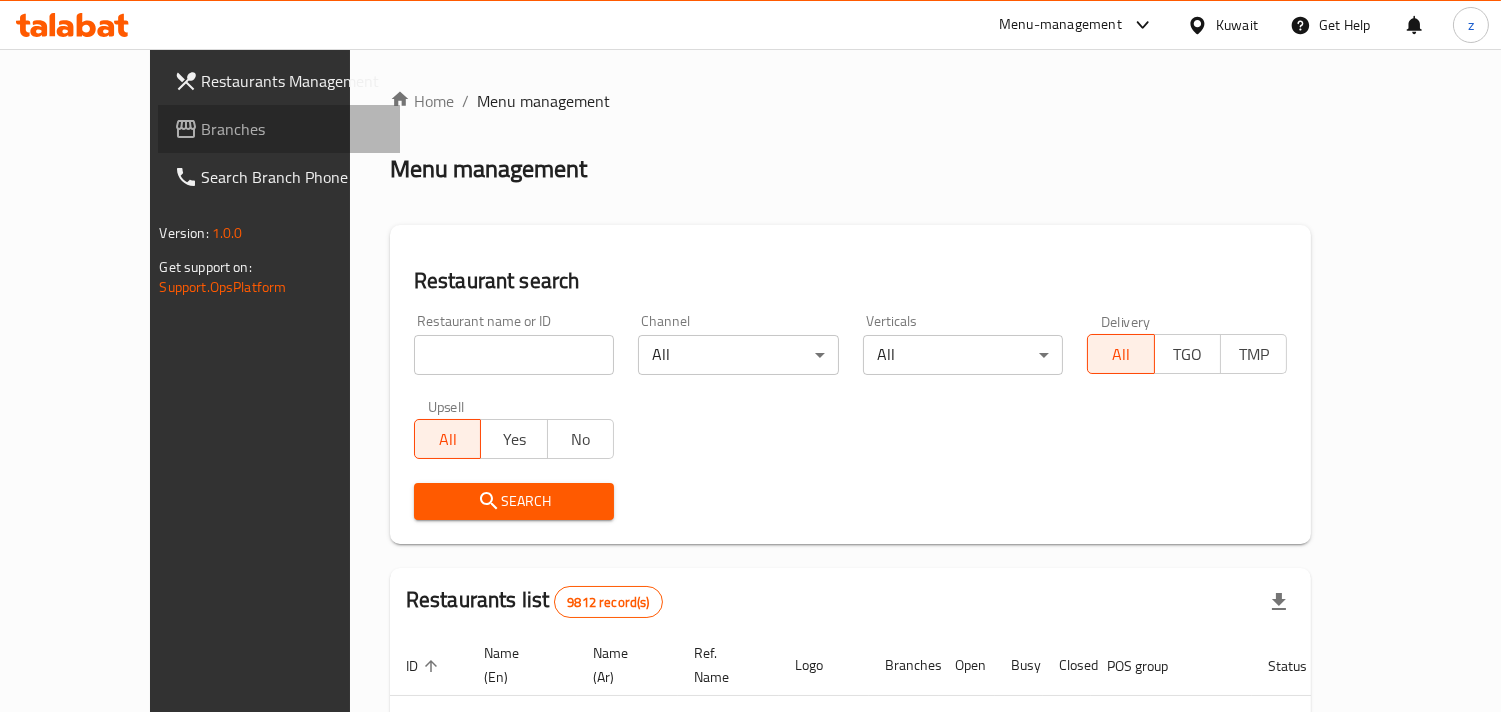 click on "Branches" at bounding box center [293, 129] 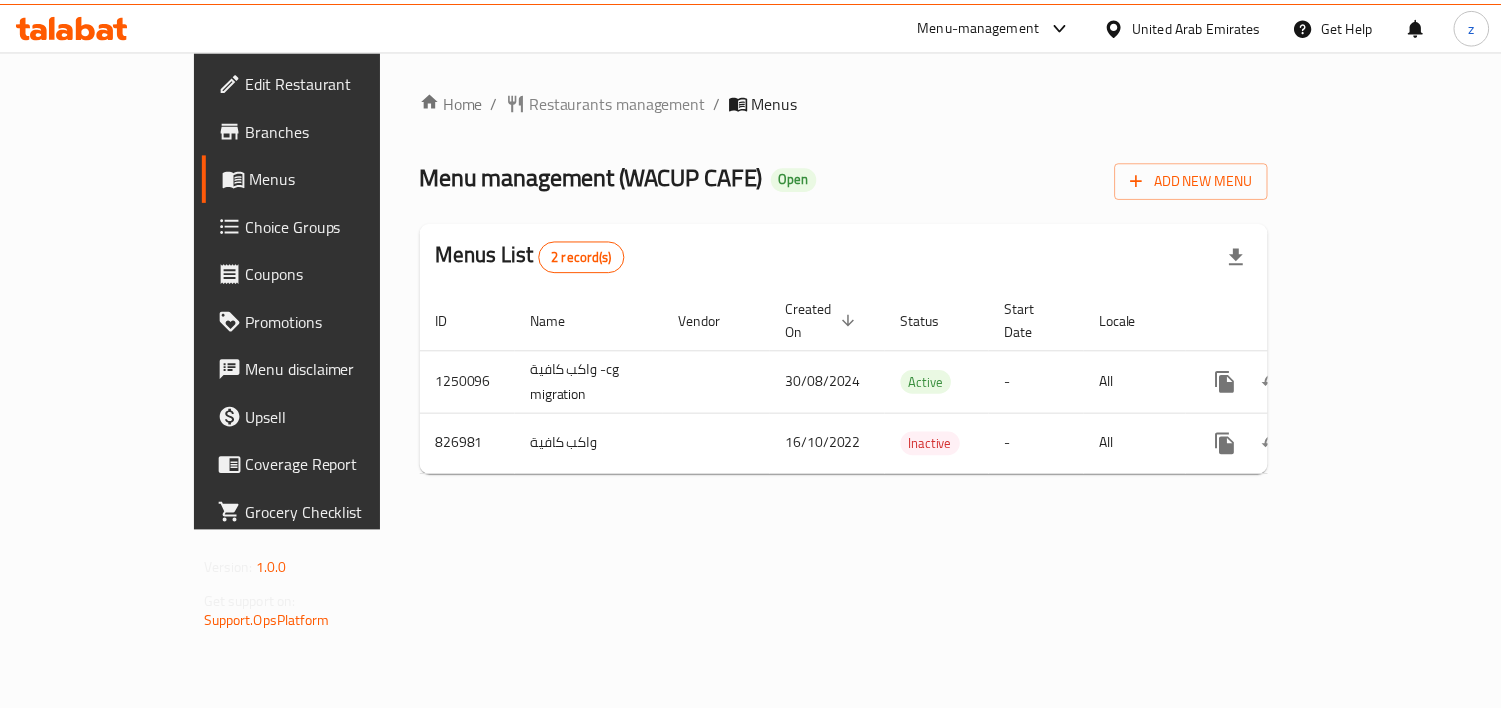 scroll, scrollTop: 0, scrollLeft: 0, axis: both 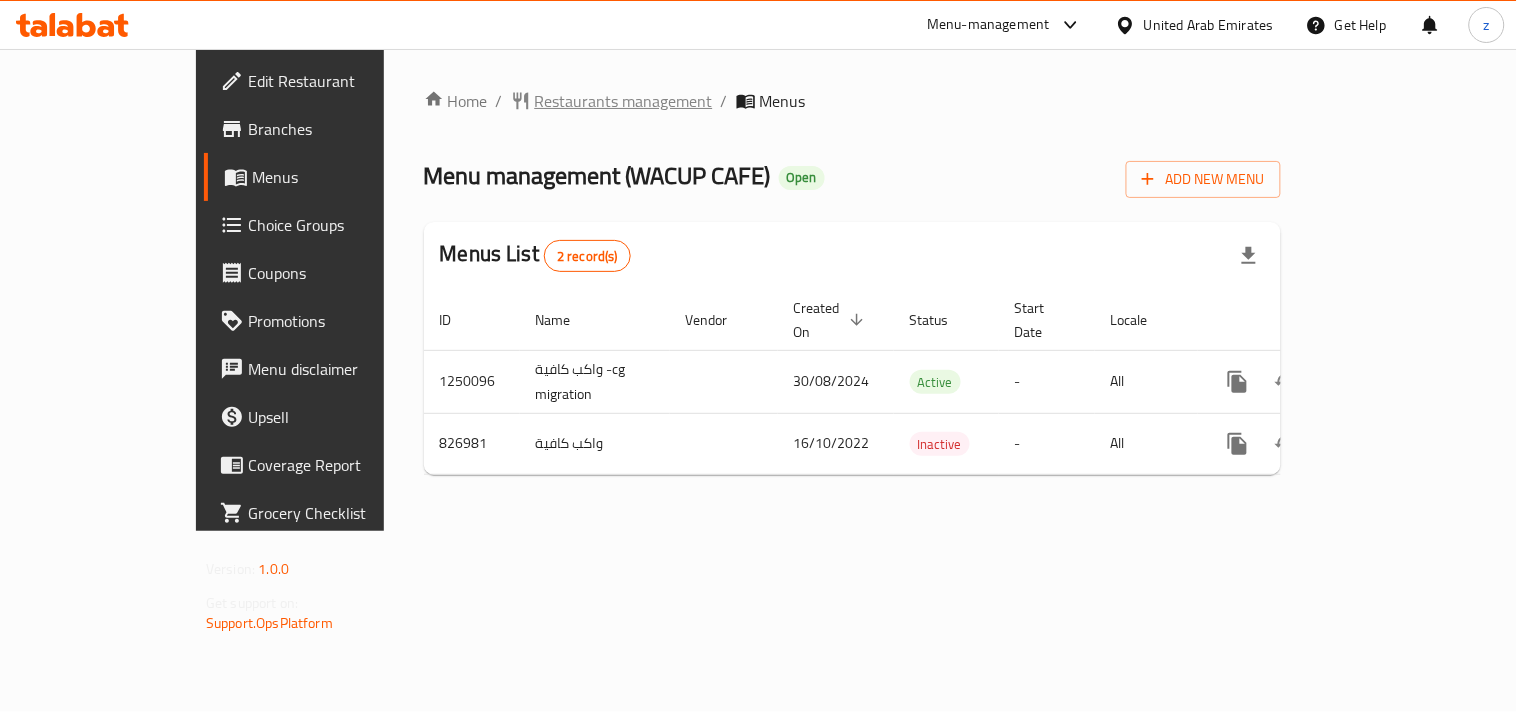 click on "Restaurants management" at bounding box center (624, 101) 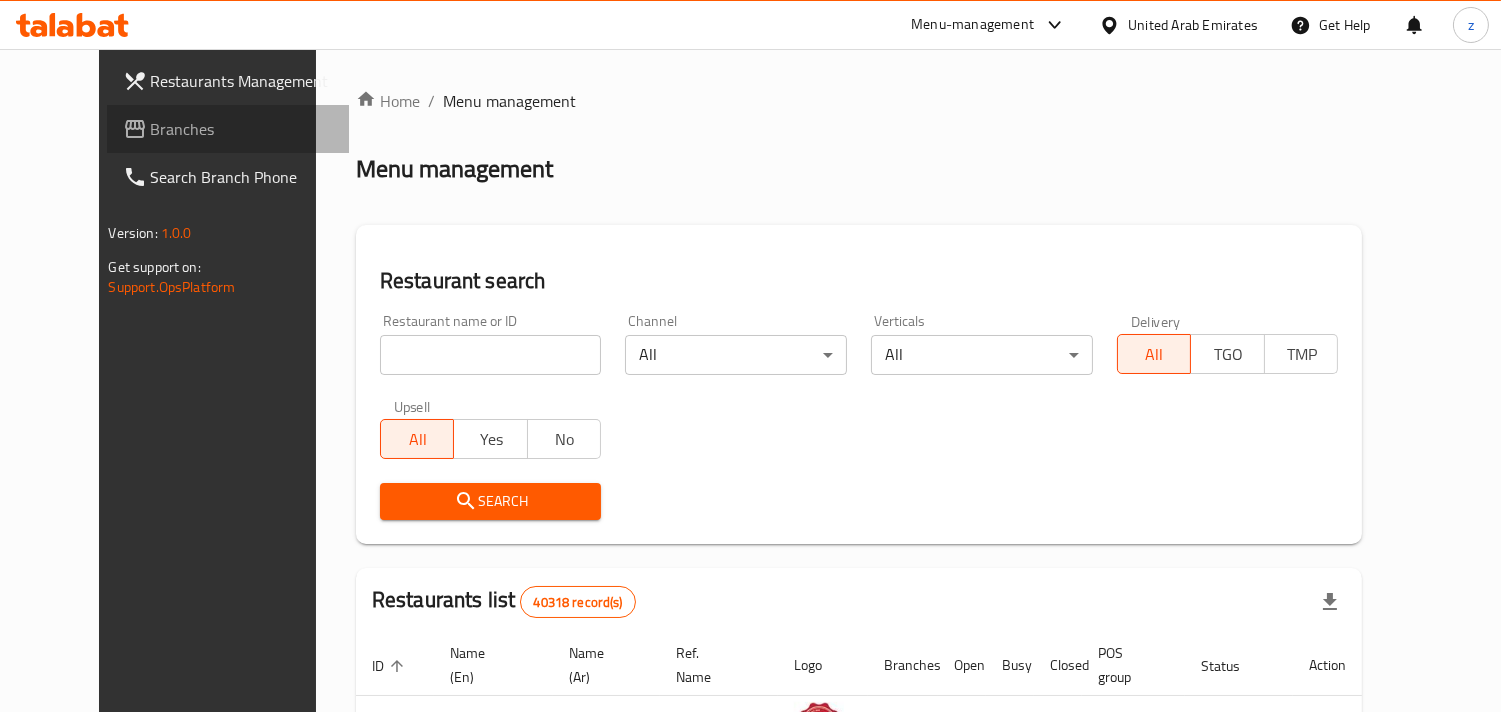 click on "Branches" at bounding box center (242, 129) 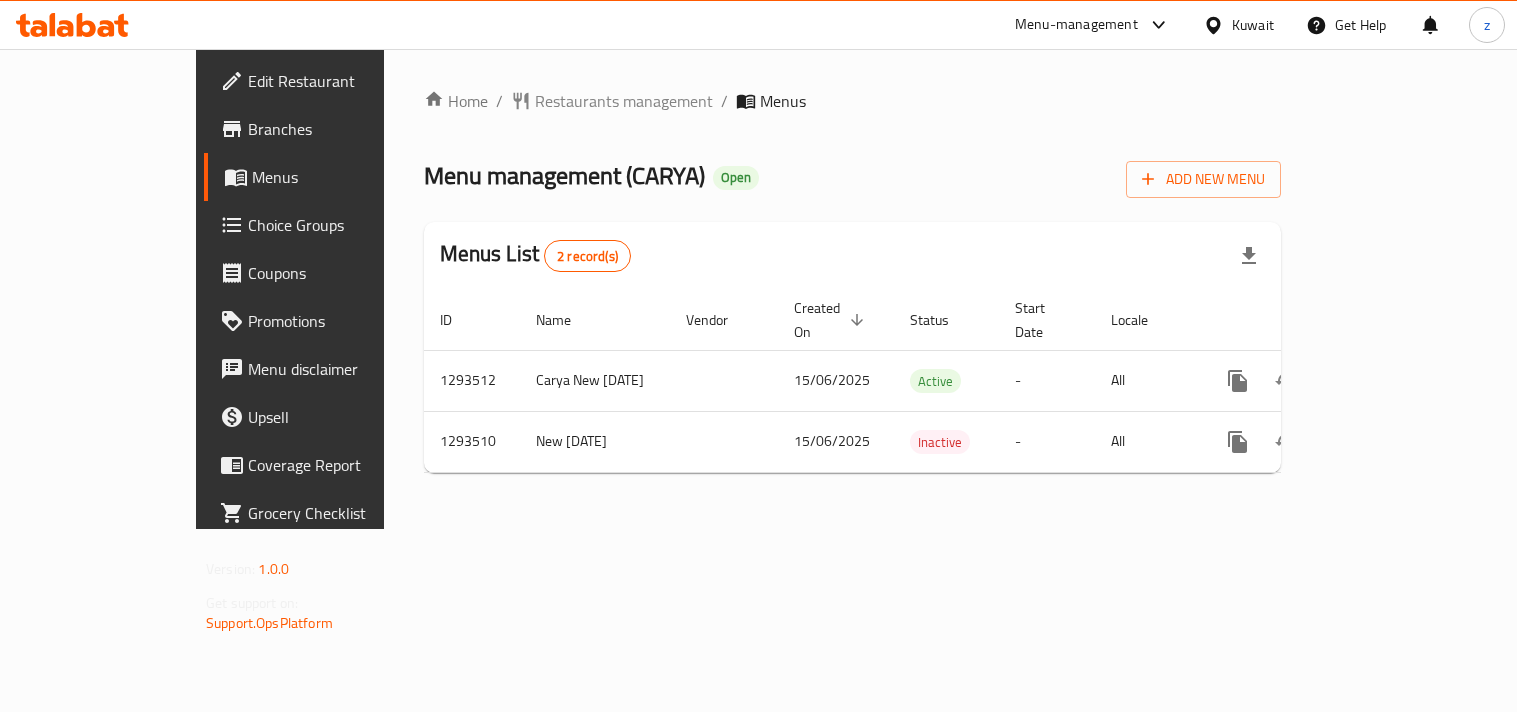 scroll, scrollTop: 0, scrollLeft: 0, axis: both 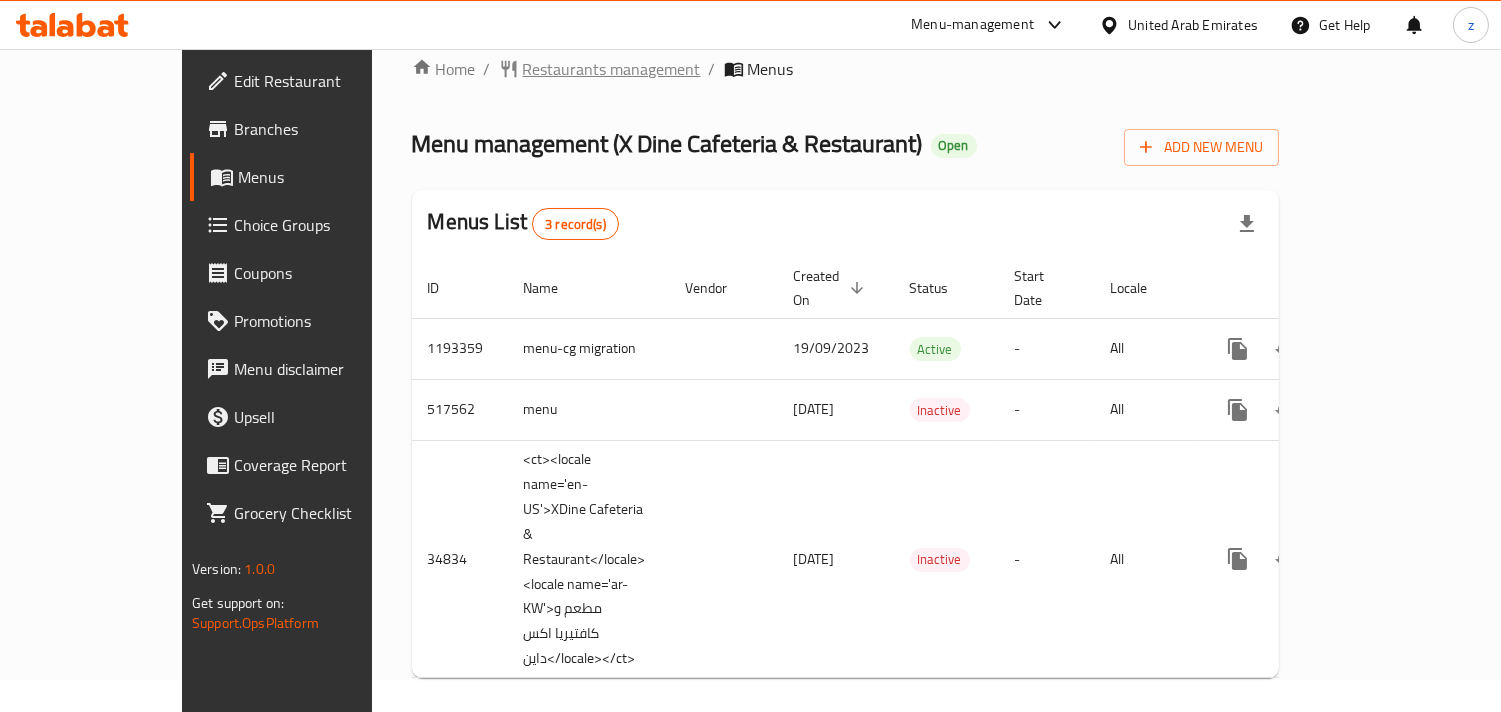 click on "Restaurants management" at bounding box center (612, 69) 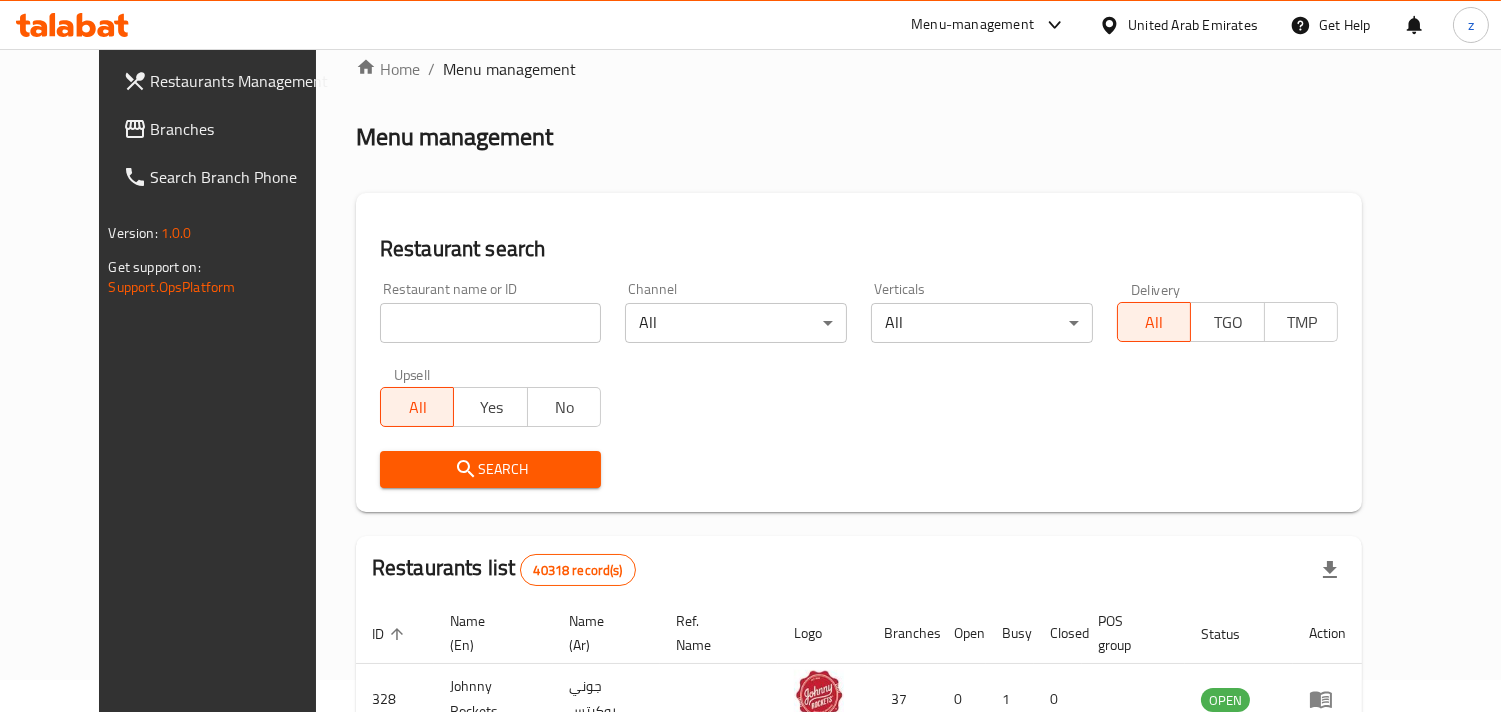 click on "Branches" at bounding box center (242, 129) 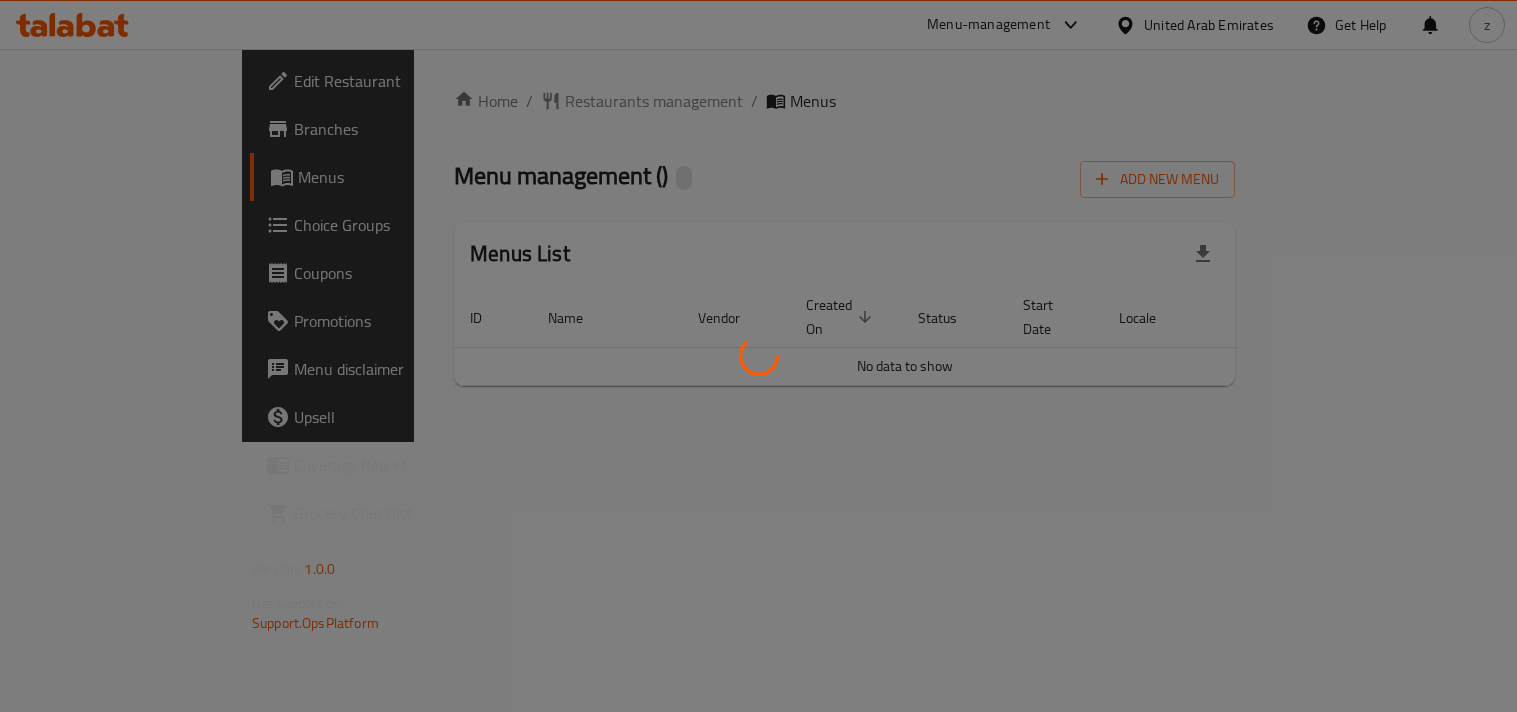 scroll, scrollTop: 0, scrollLeft: 0, axis: both 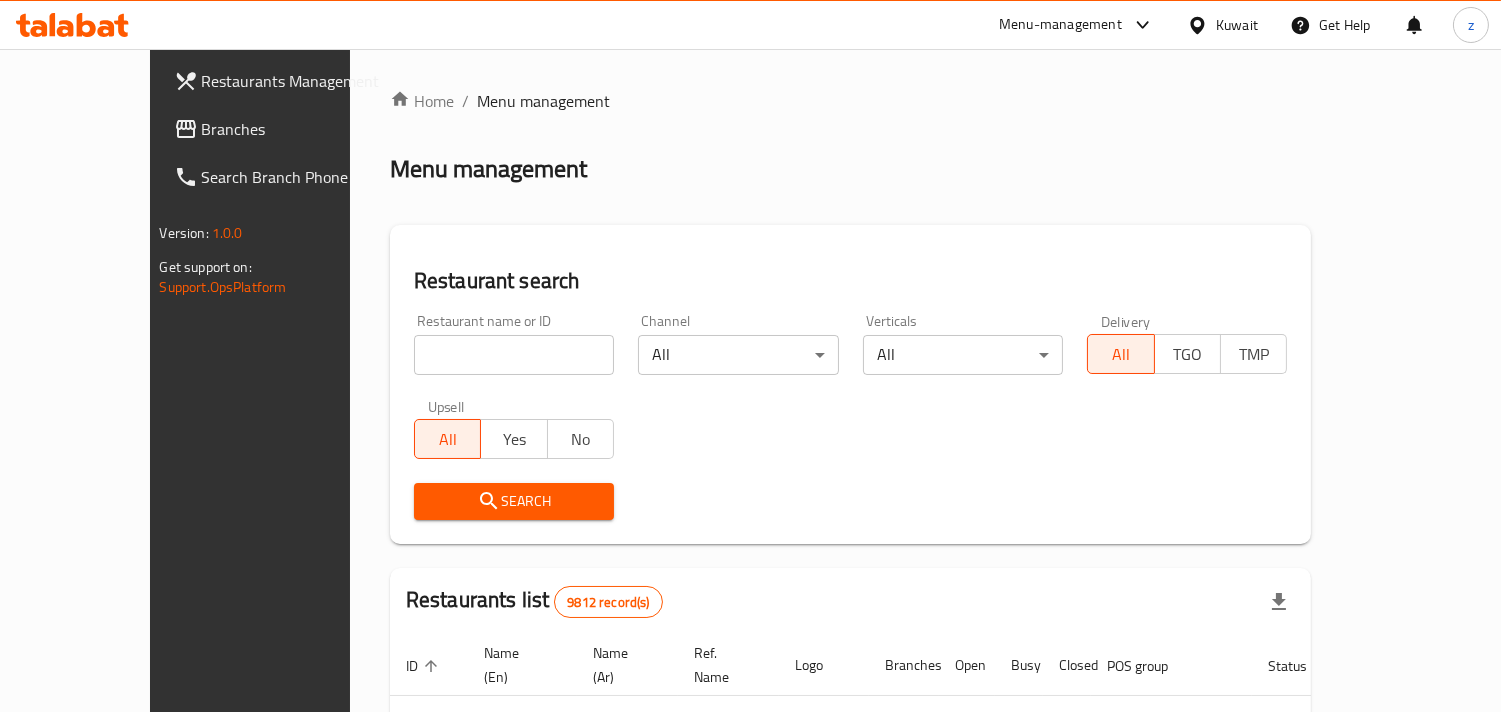 click 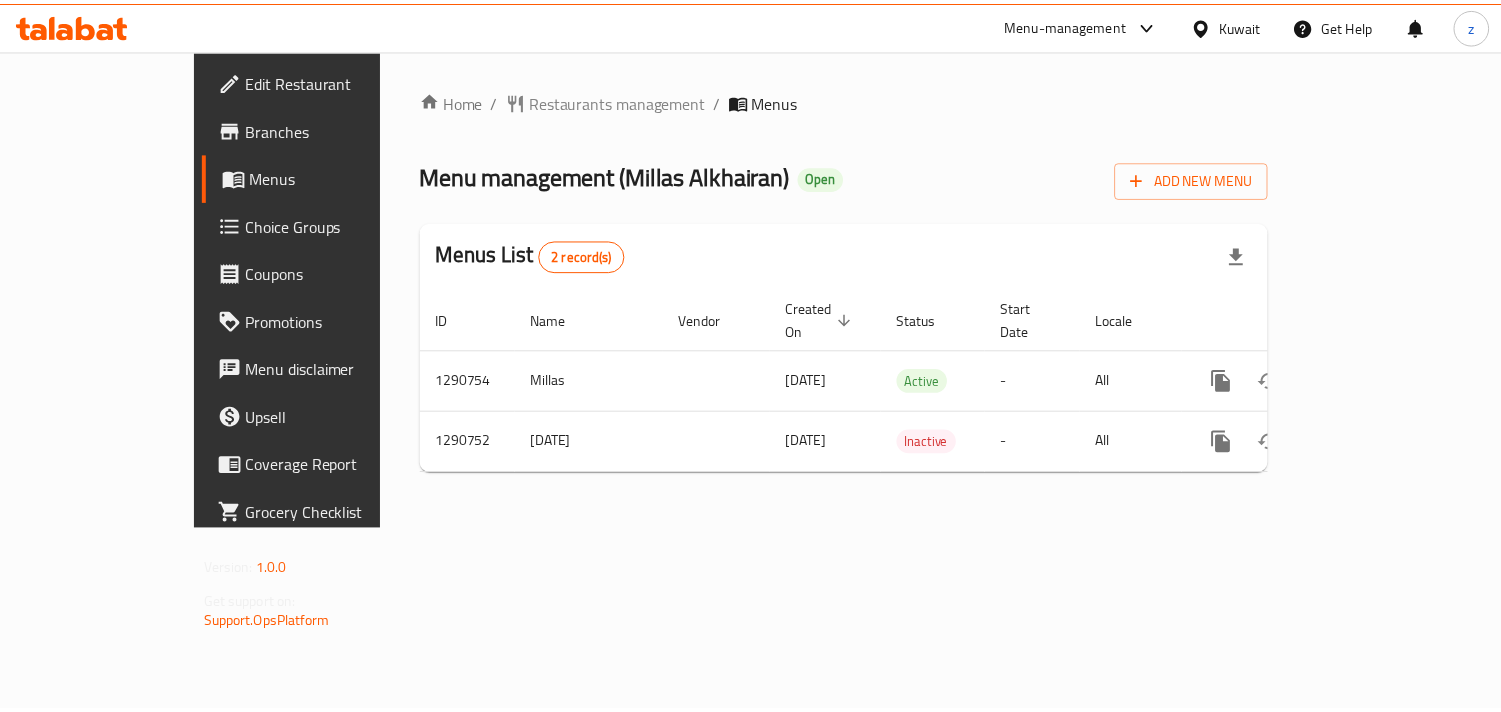 scroll, scrollTop: 0, scrollLeft: 0, axis: both 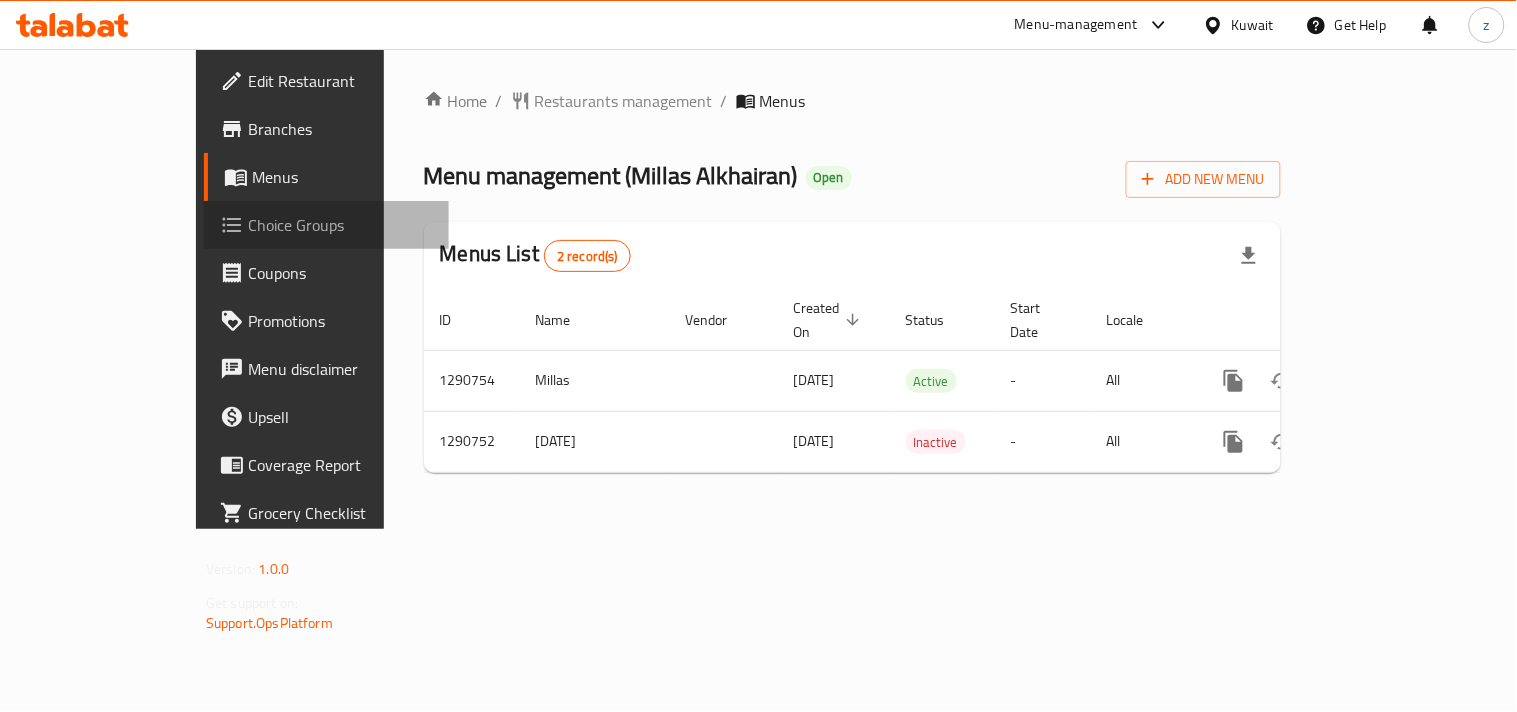 click on "Choice Groups" at bounding box center (340, 225) 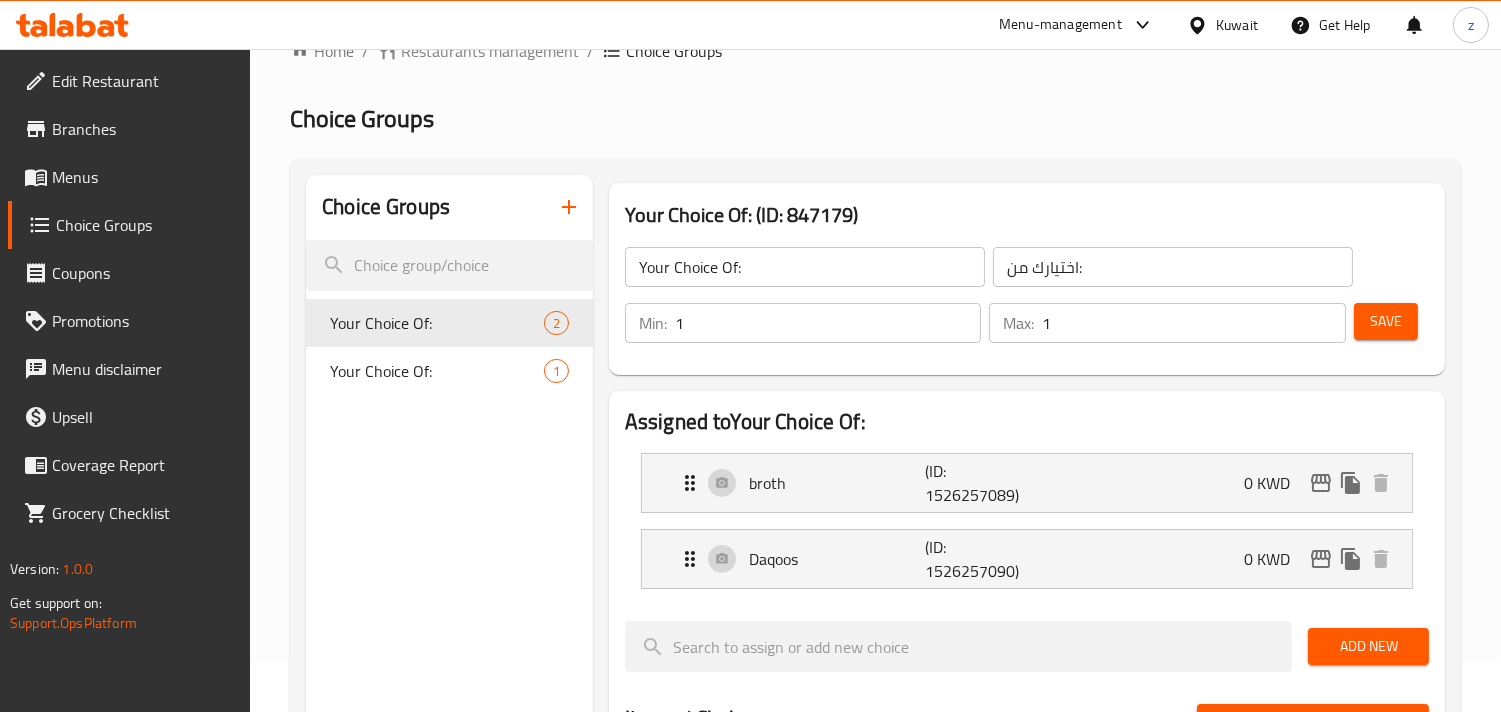 scroll, scrollTop: 0, scrollLeft: 0, axis: both 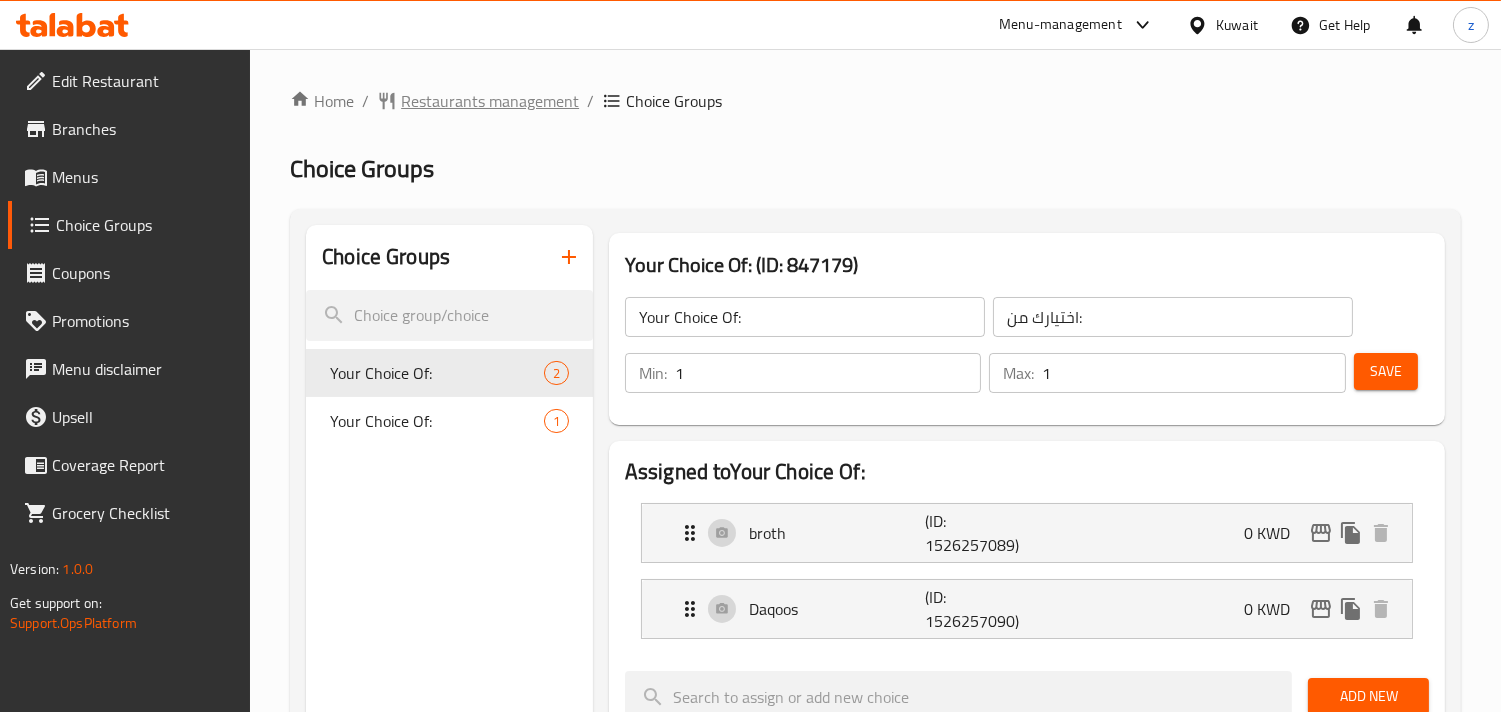 click on "Restaurants management" at bounding box center (490, 101) 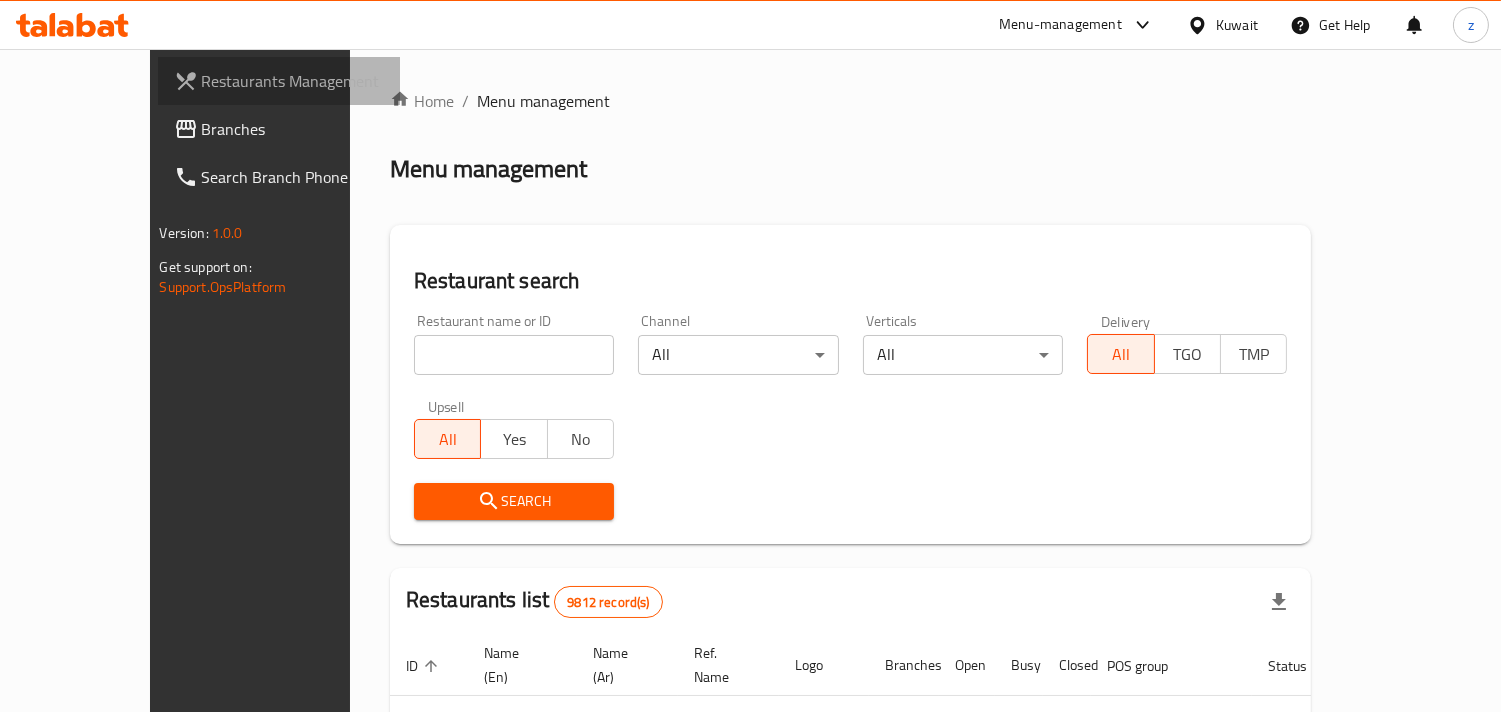 click on "Restaurants Management" at bounding box center [293, 81] 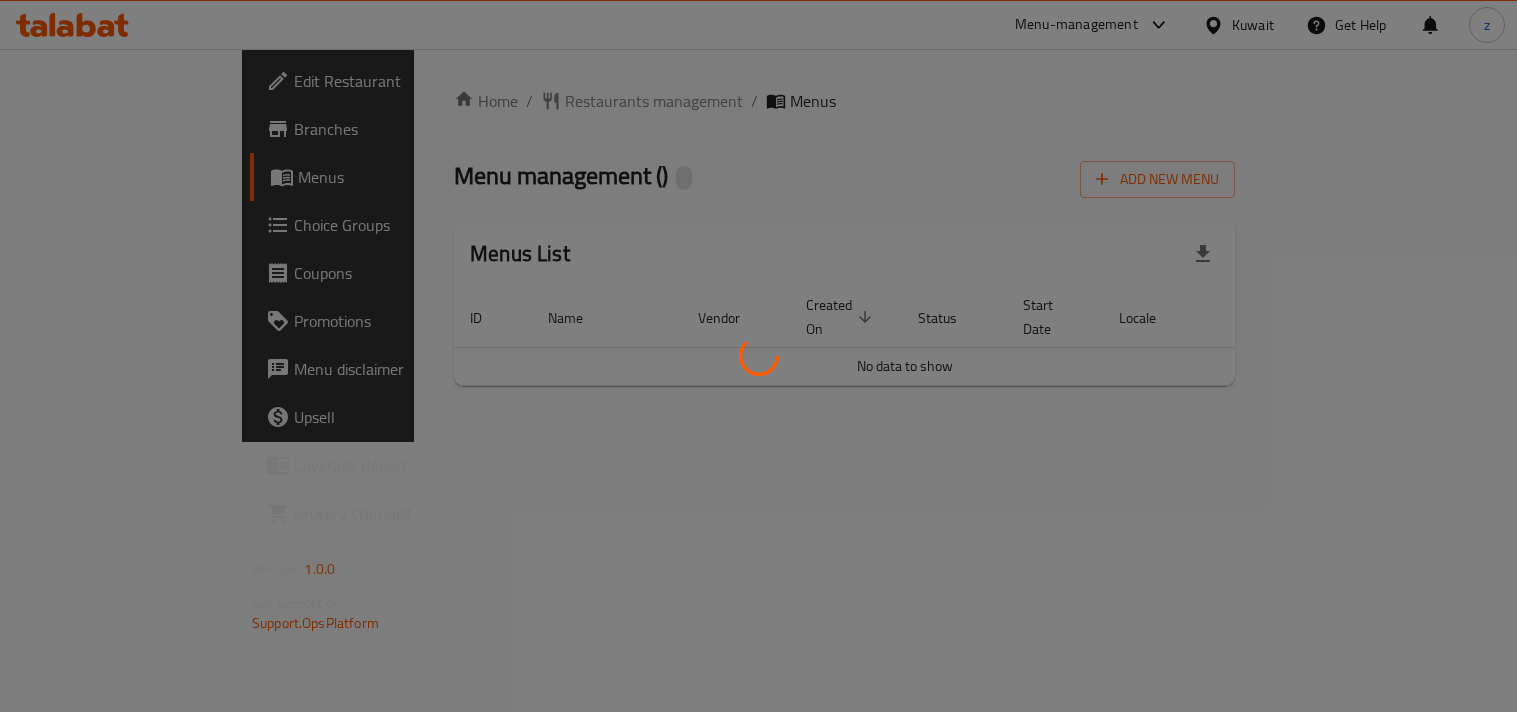scroll, scrollTop: 0, scrollLeft: 0, axis: both 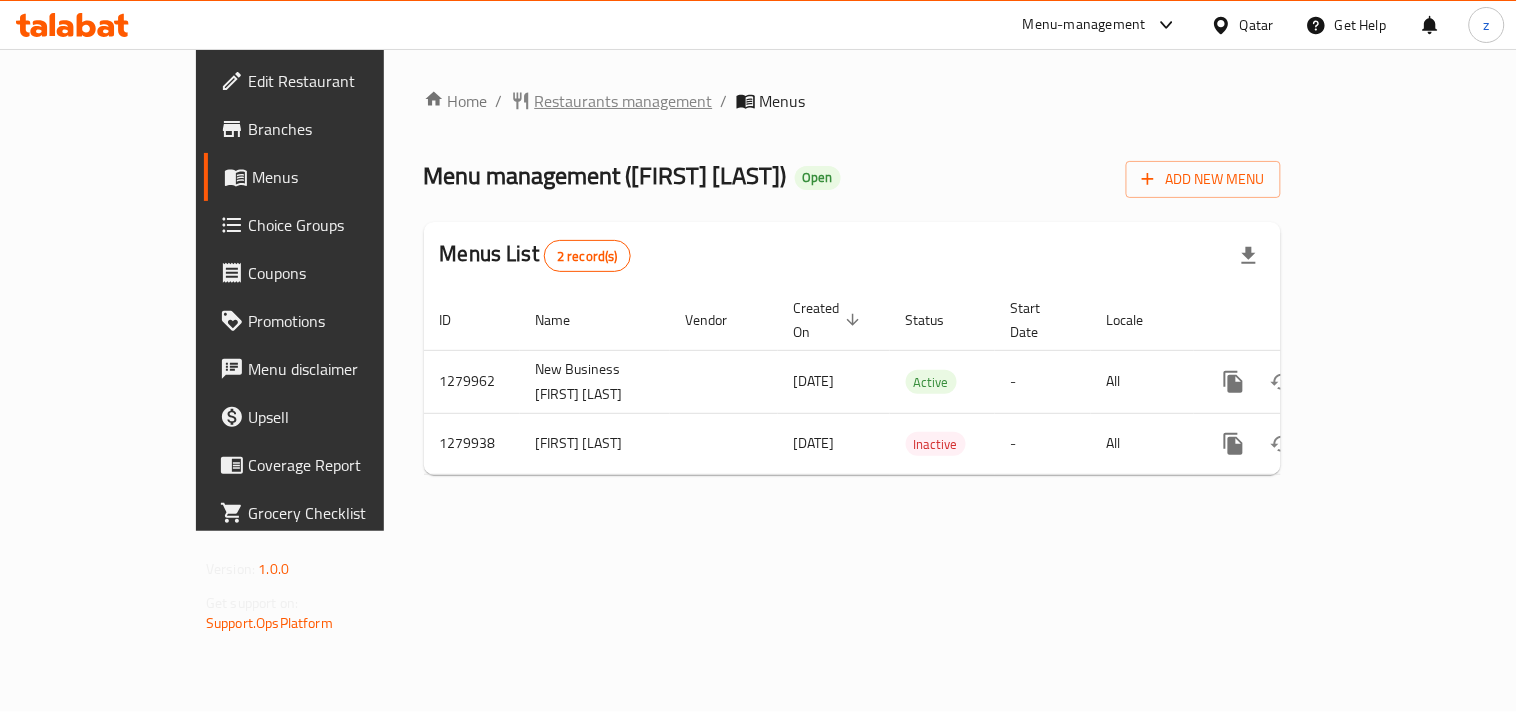 click on "Restaurants management" at bounding box center (624, 101) 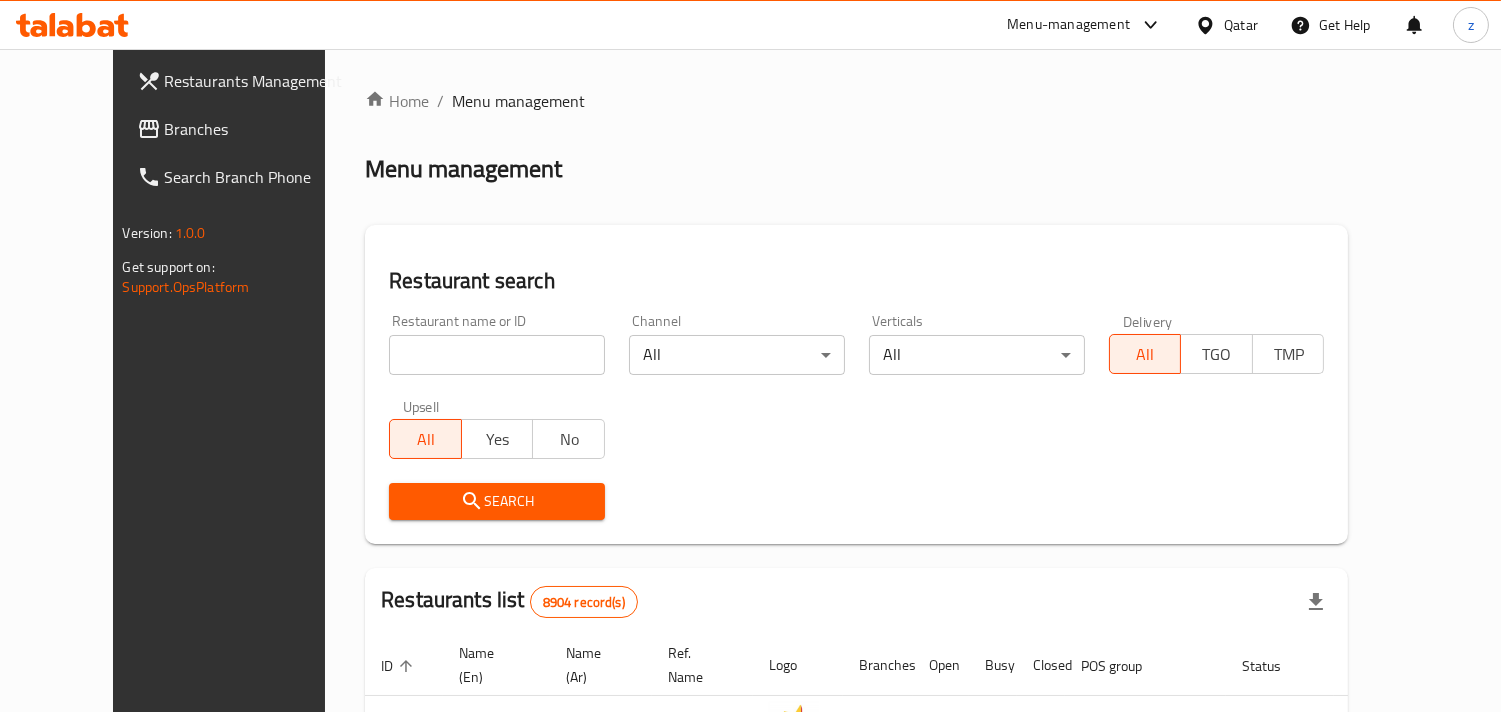 click on "Branches" at bounding box center [256, 129] 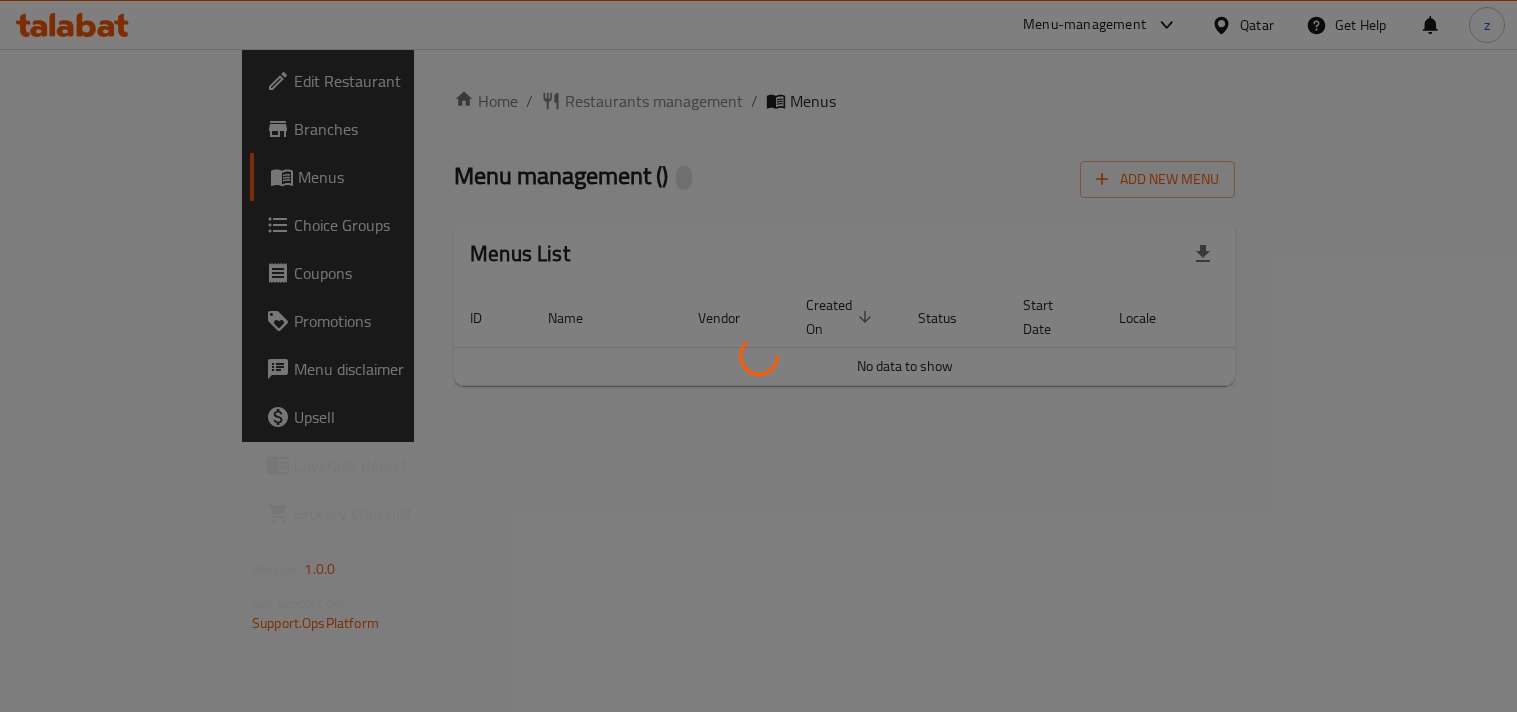 scroll, scrollTop: 0, scrollLeft: 0, axis: both 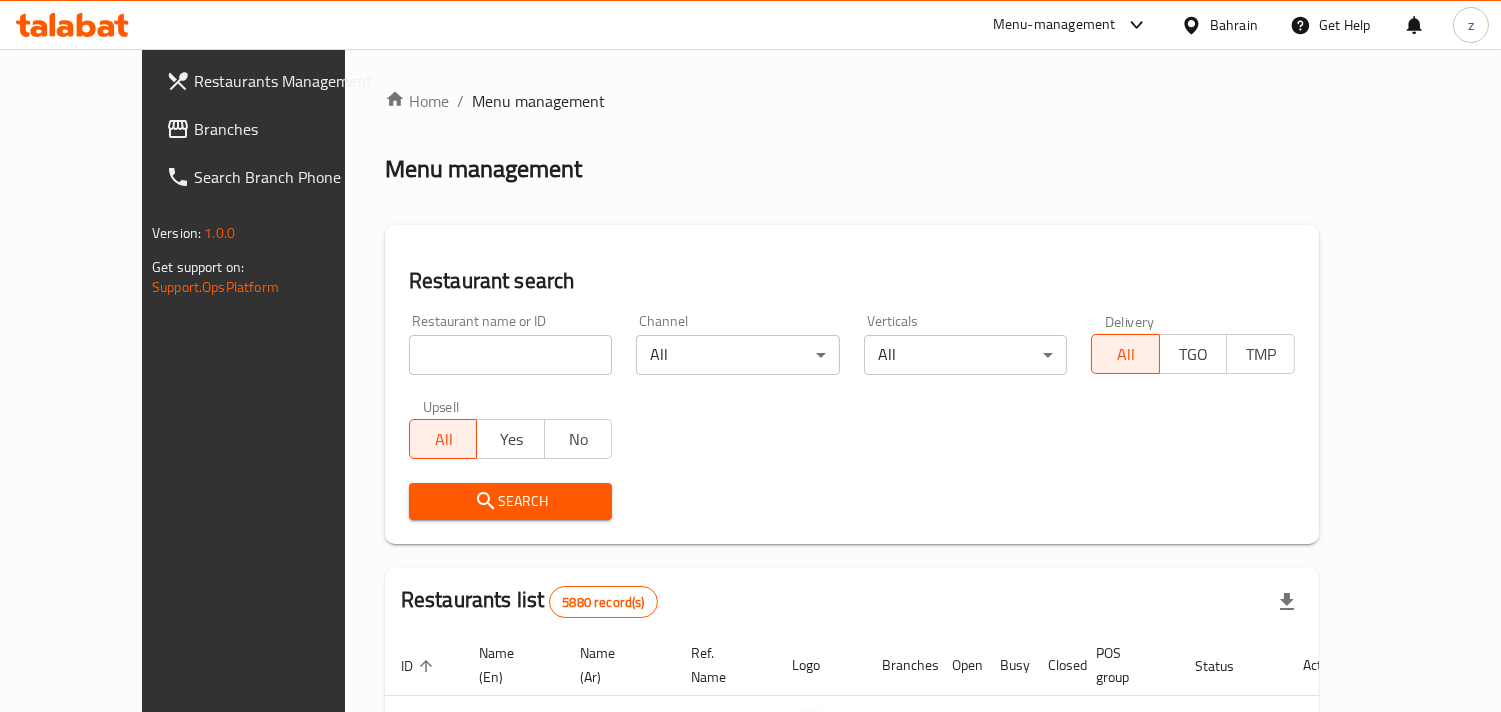 click on "Branches" at bounding box center [285, 129] 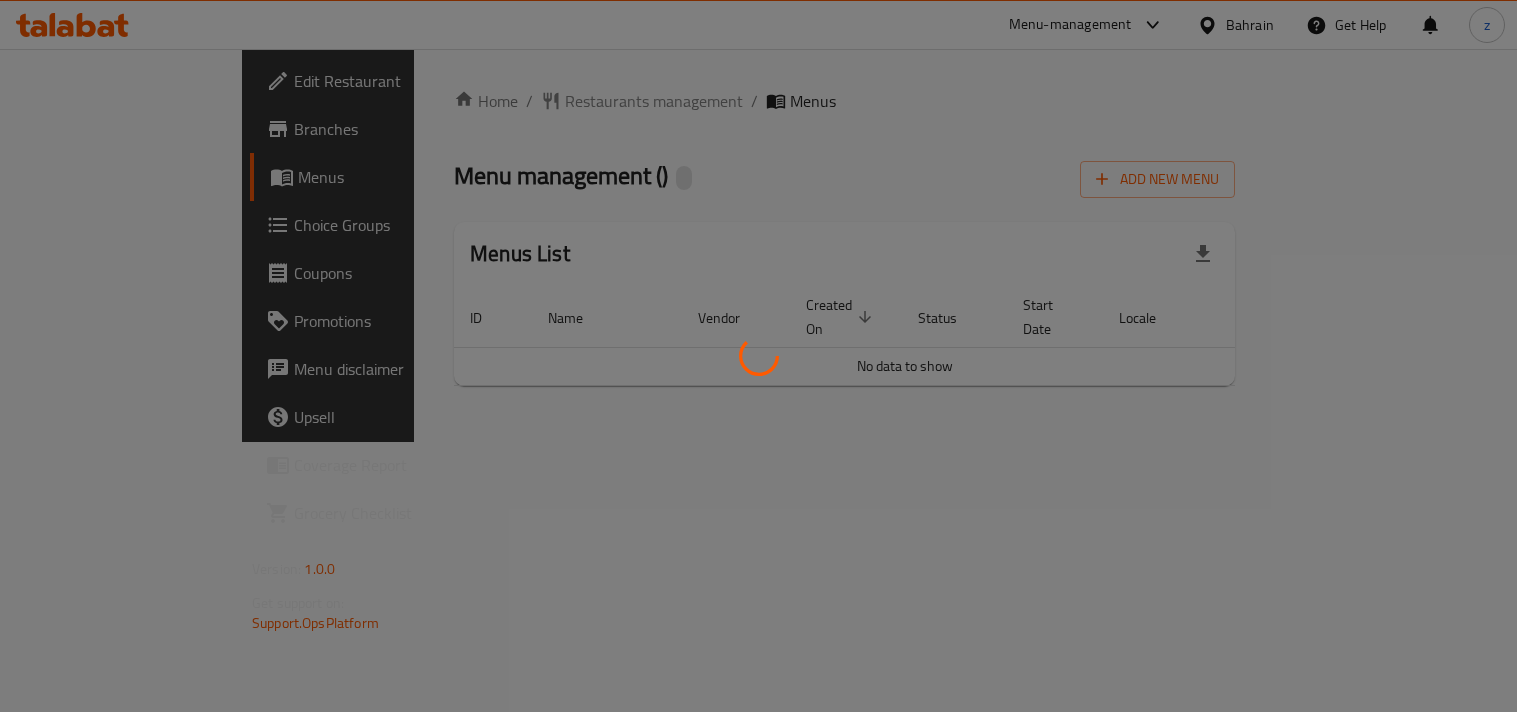 scroll, scrollTop: 0, scrollLeft: 0, axis: both 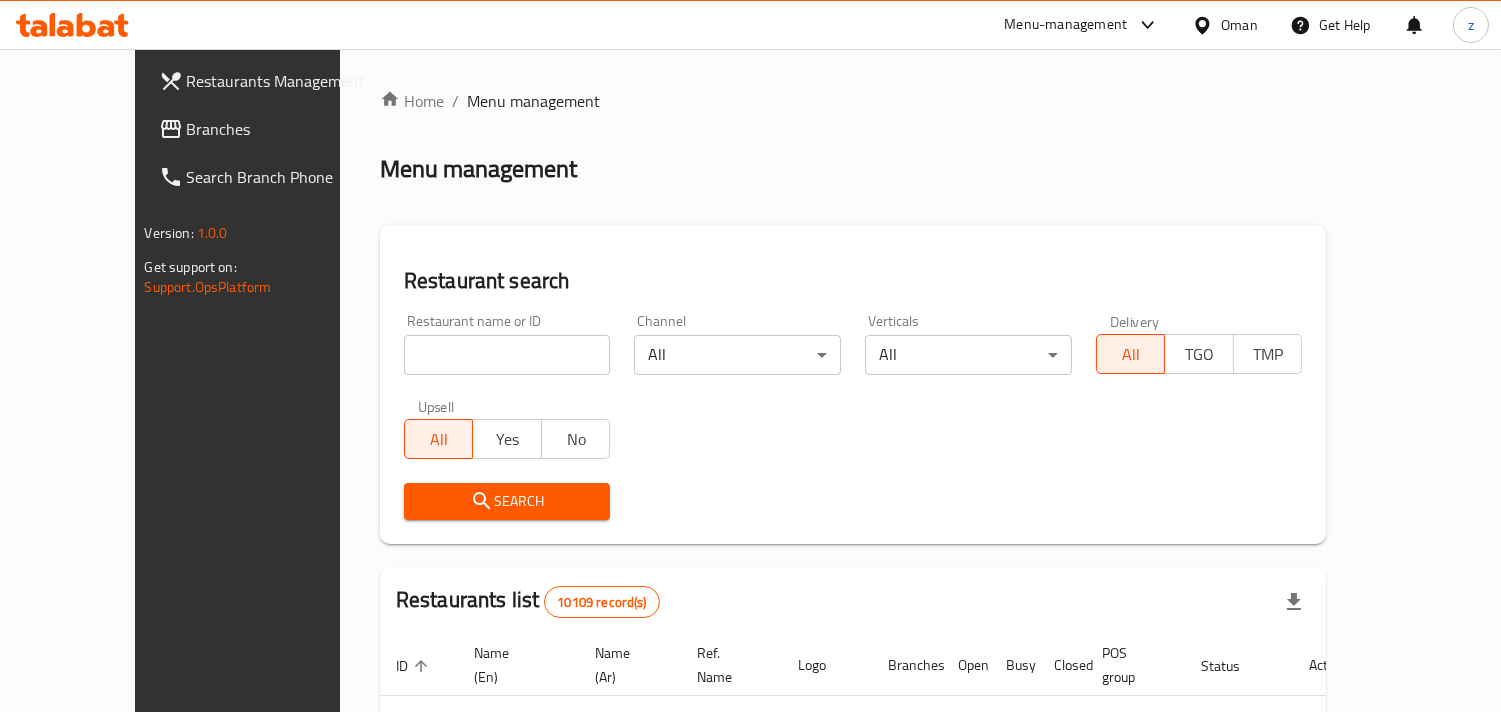 click on "Branches" at bounding box center [278, 129] 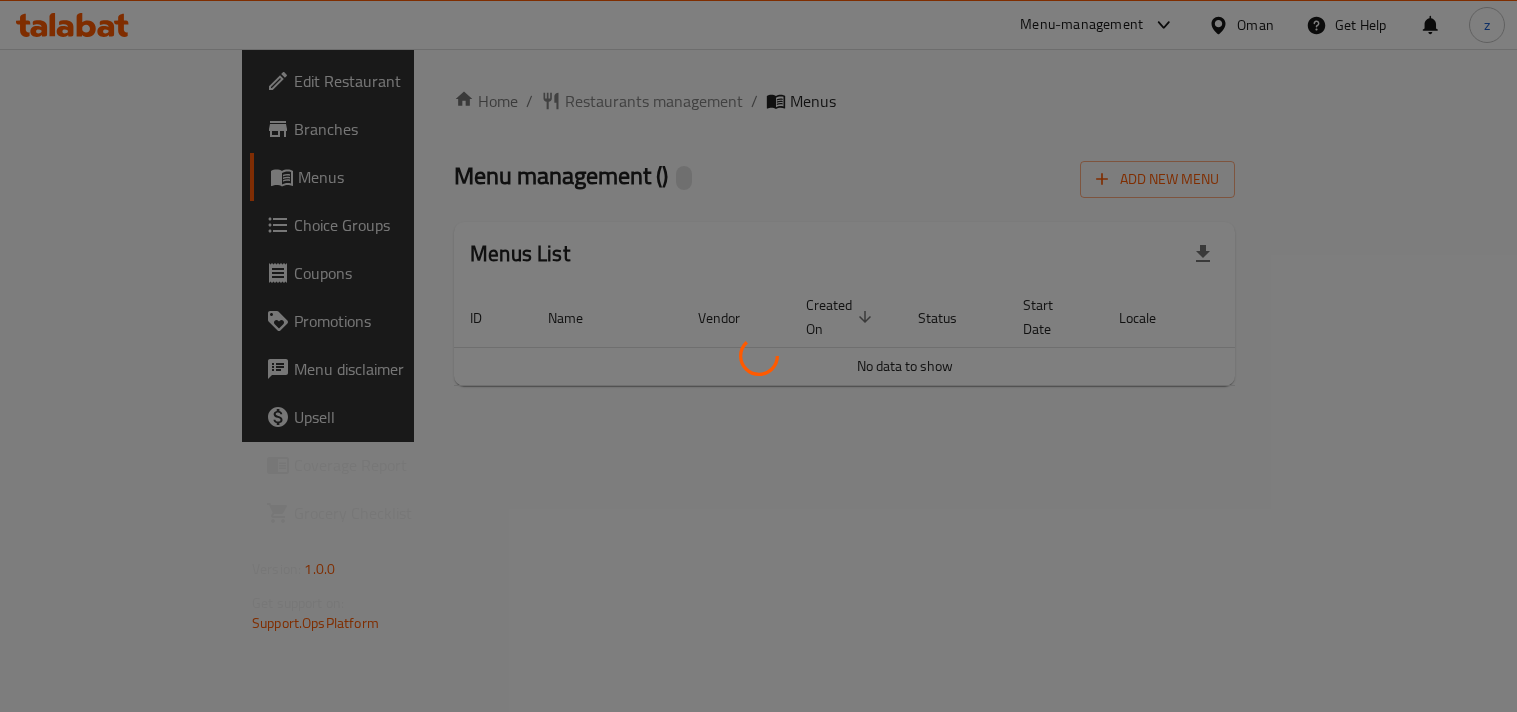 scroll, scrollTop: 0, scrollLeft: 0, axis: both 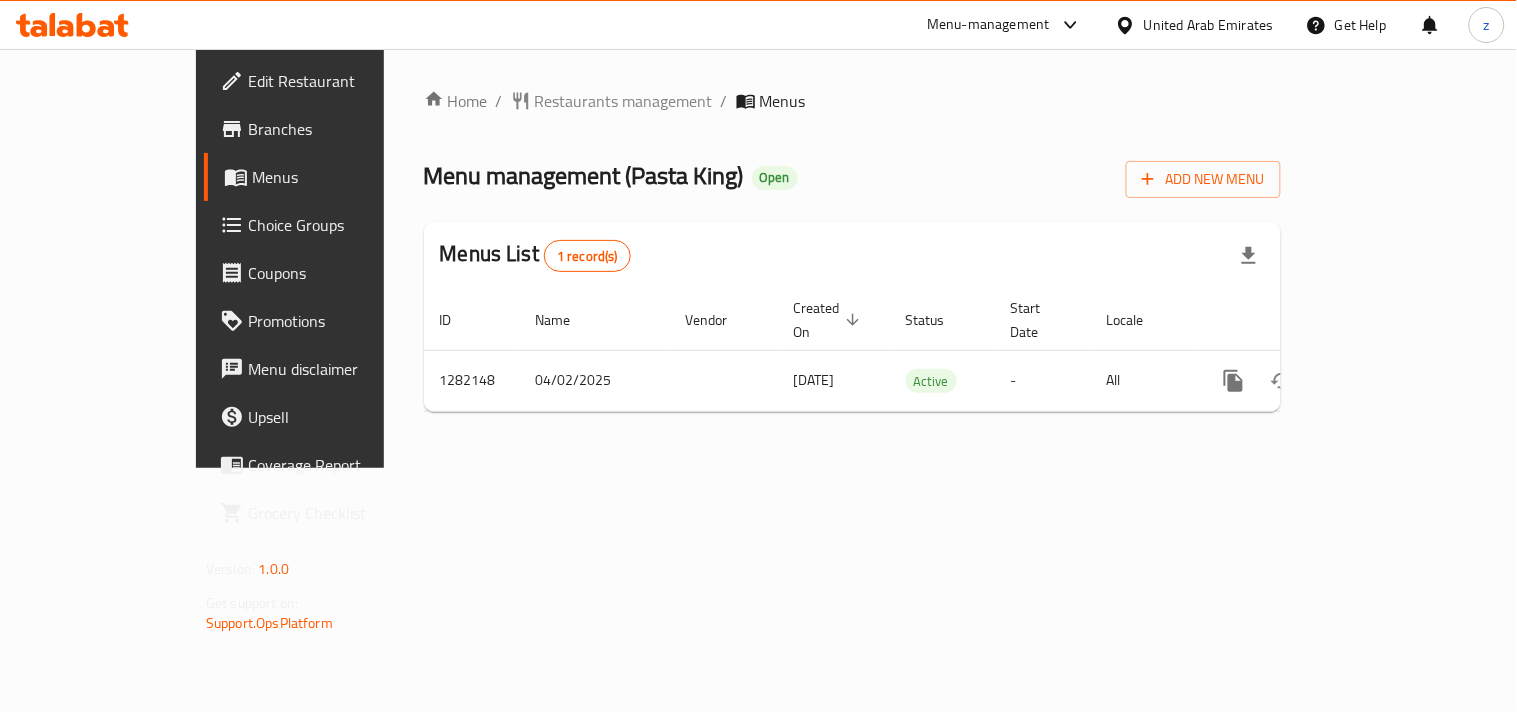 click on "Restaurants management" at bounding box center (624, 101) 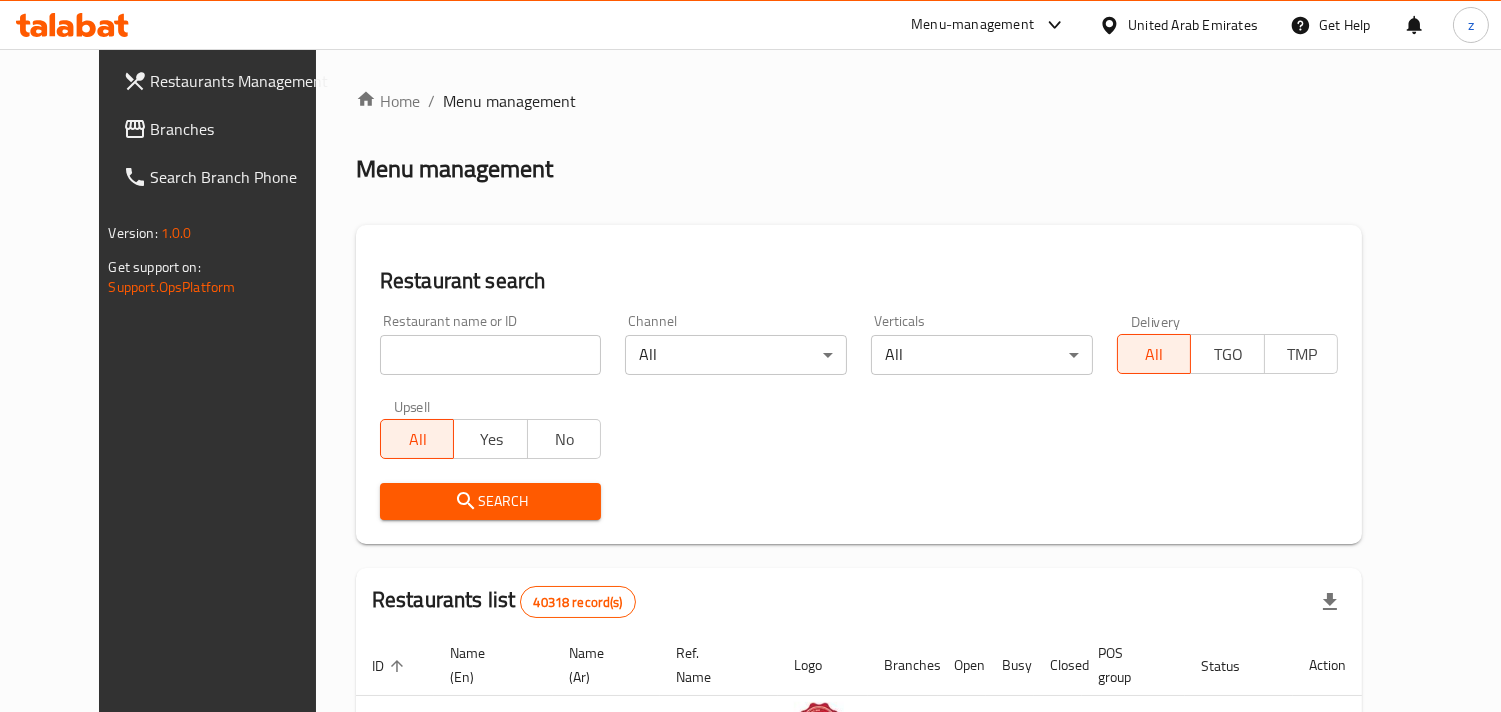 click on "Branches" at bounding box center [242, 129] 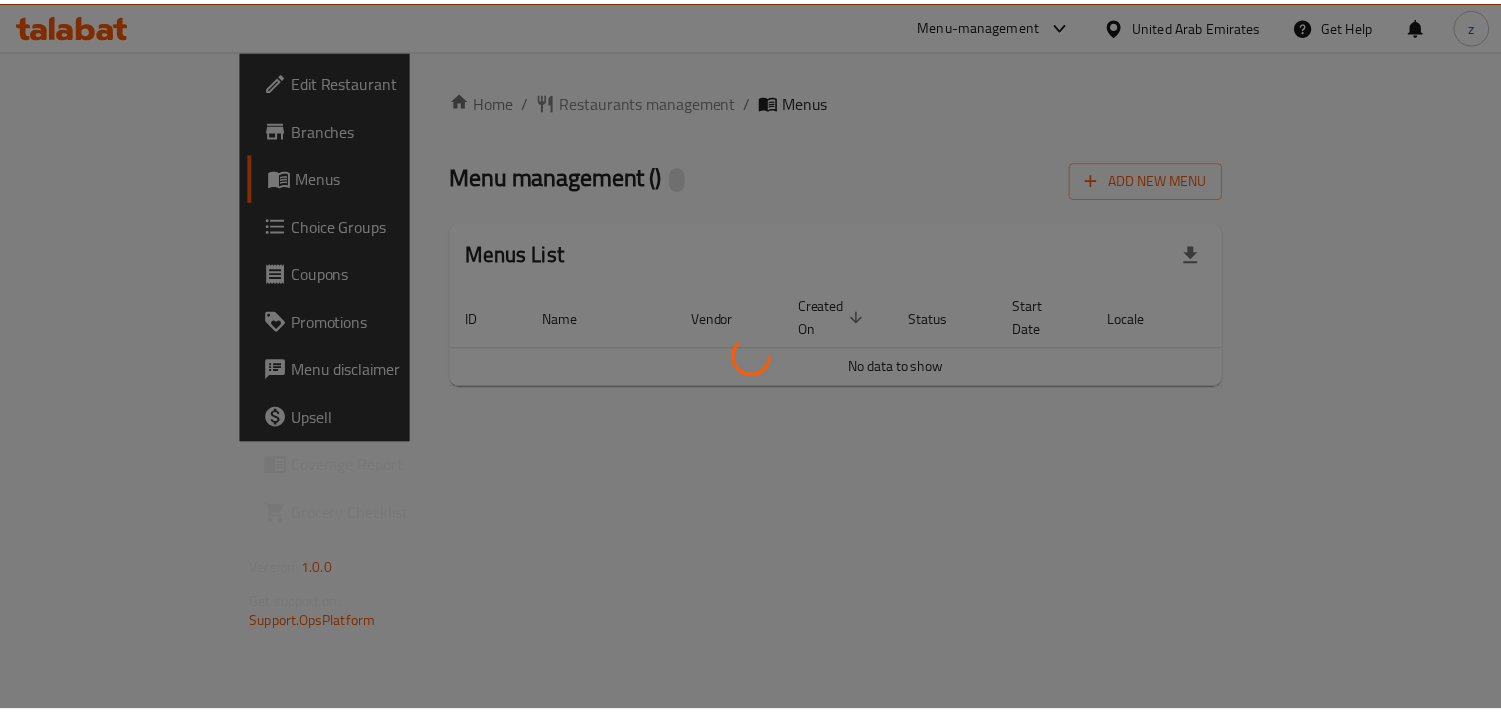 scroll, scrollTop: 0, scrollLeft: 0, axis: both 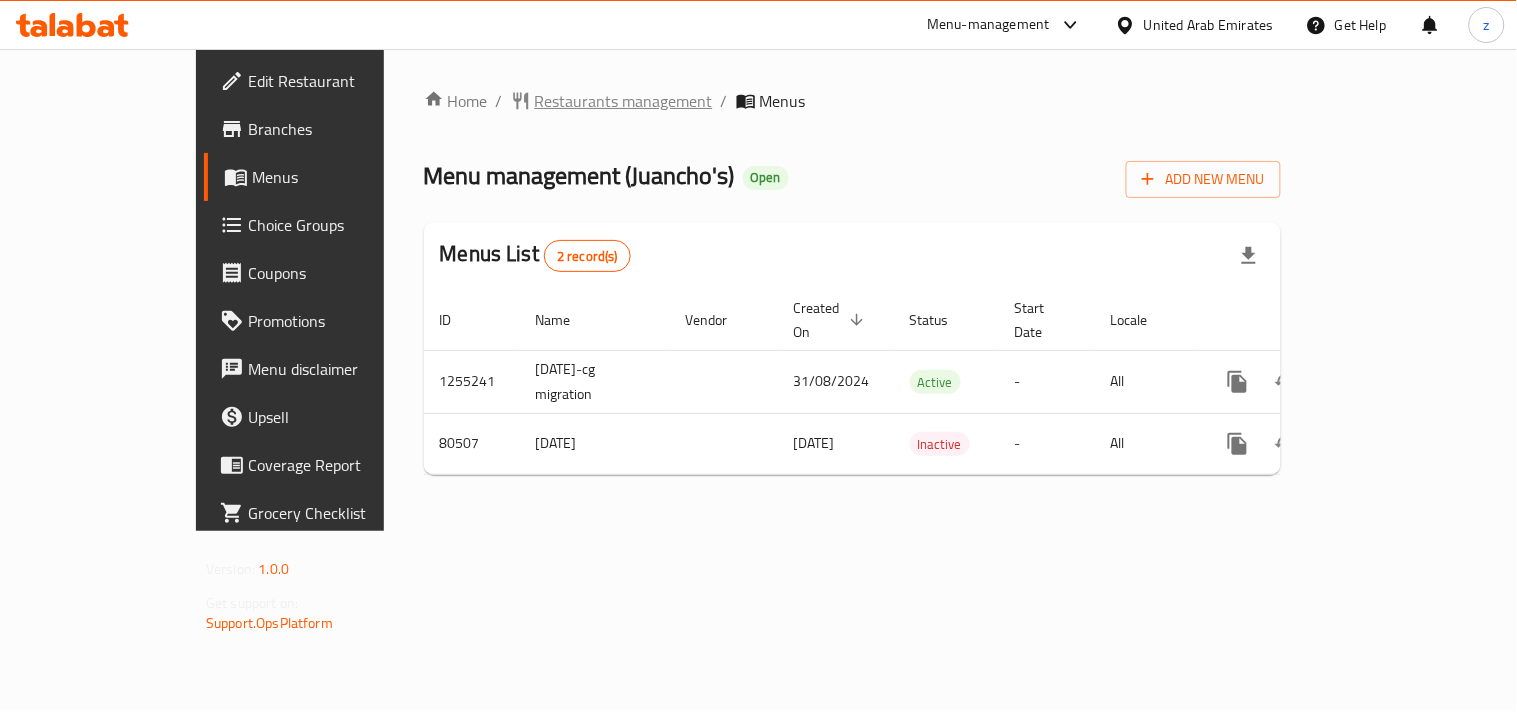 click on "Restaurants management" at bounding box center (624, 101) 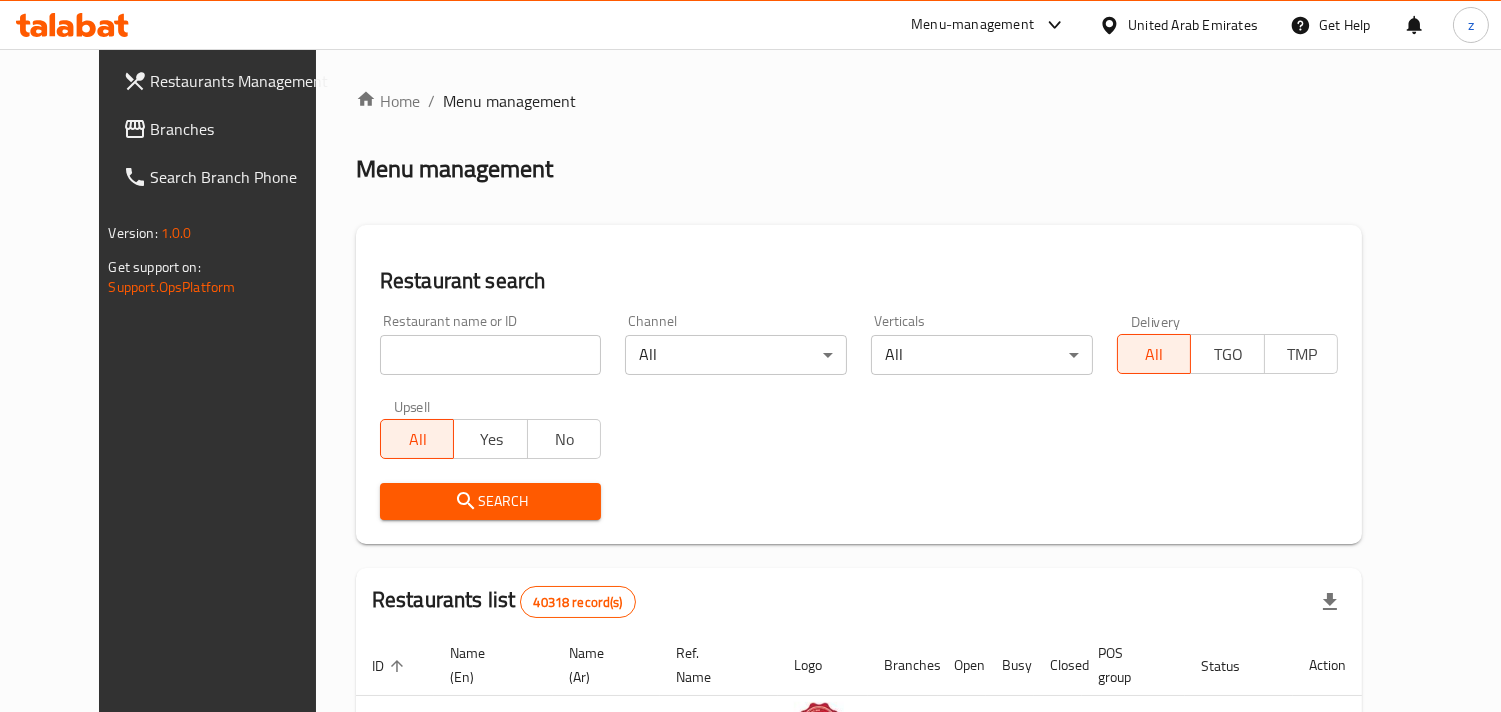 click on "Branches" at bounding box center [228, 129] 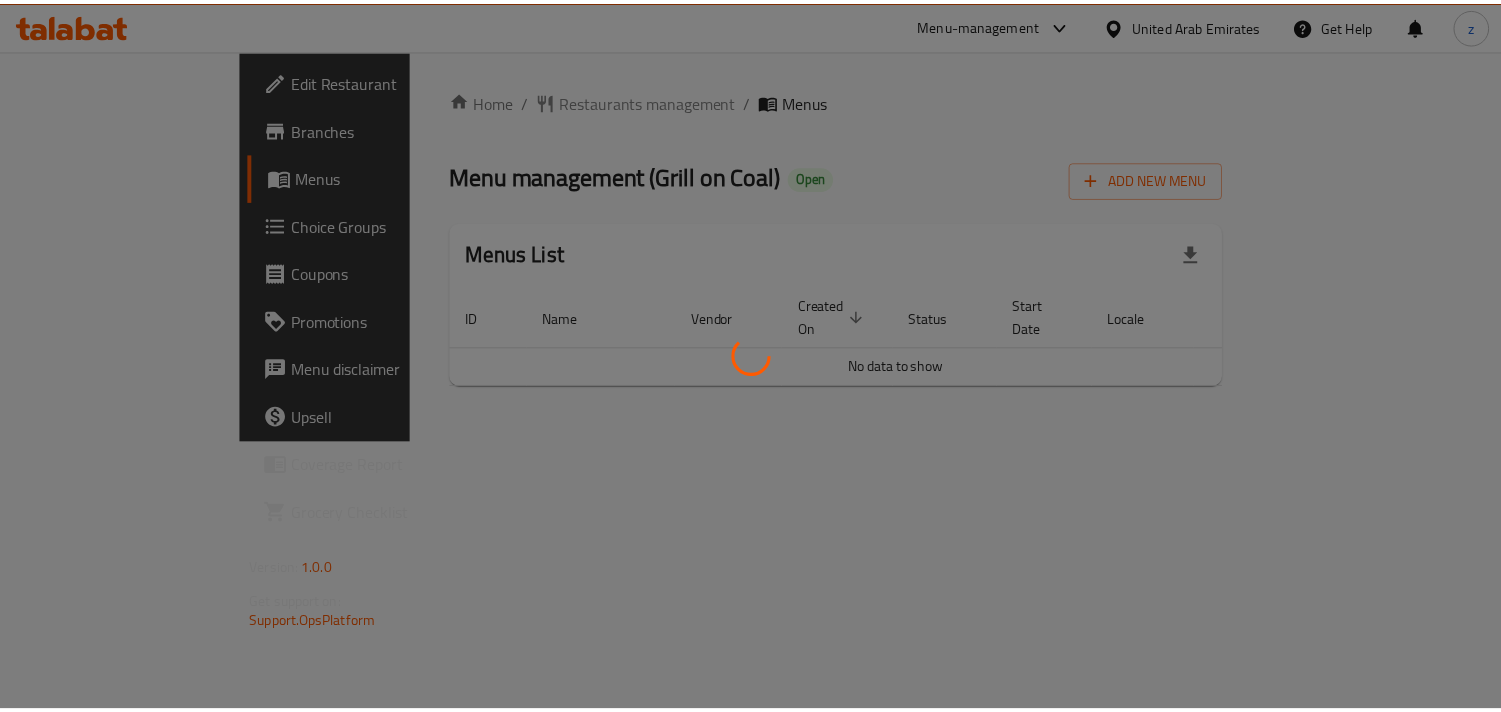 scroll, scrollTop: 0, scrollLeft: 0, axis: both 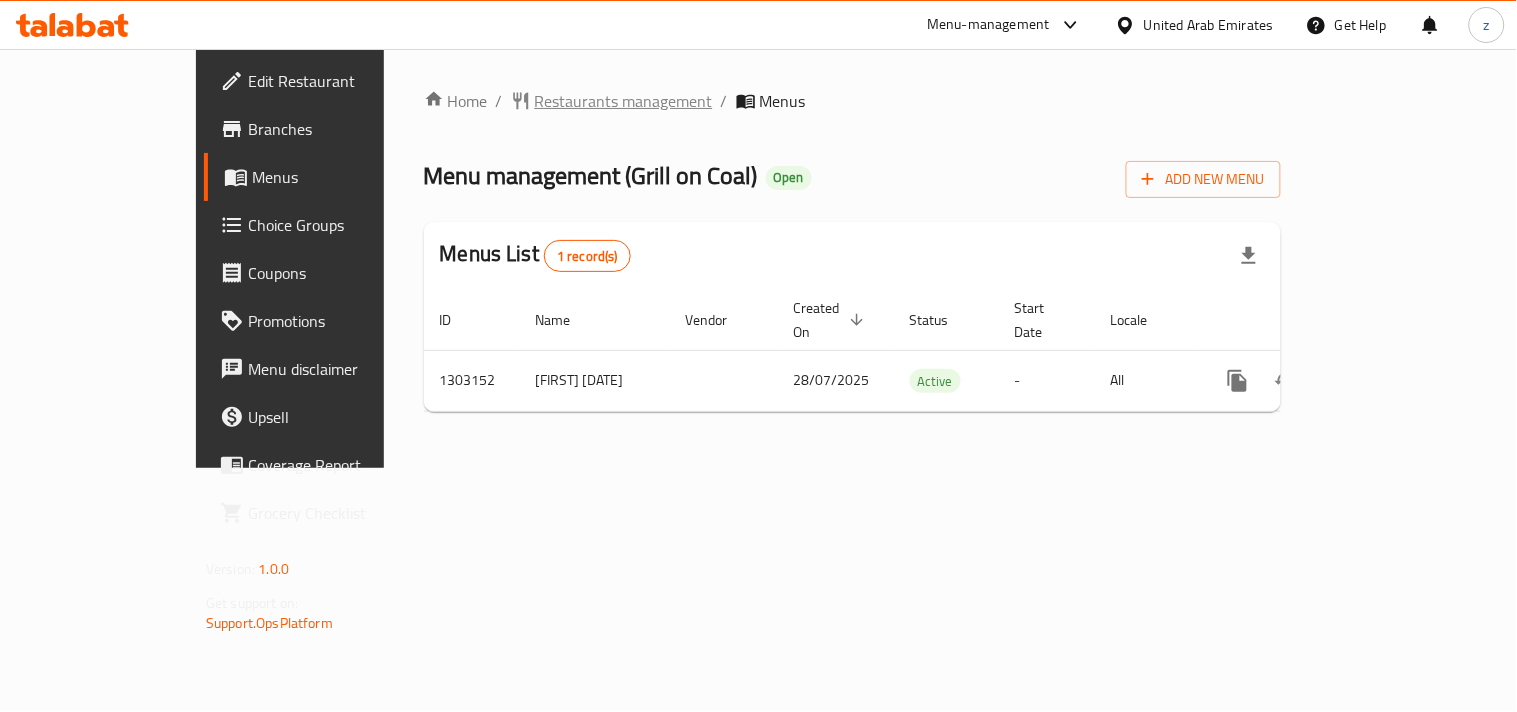 click on "Restaurants management" at bounding box center (624, 101) 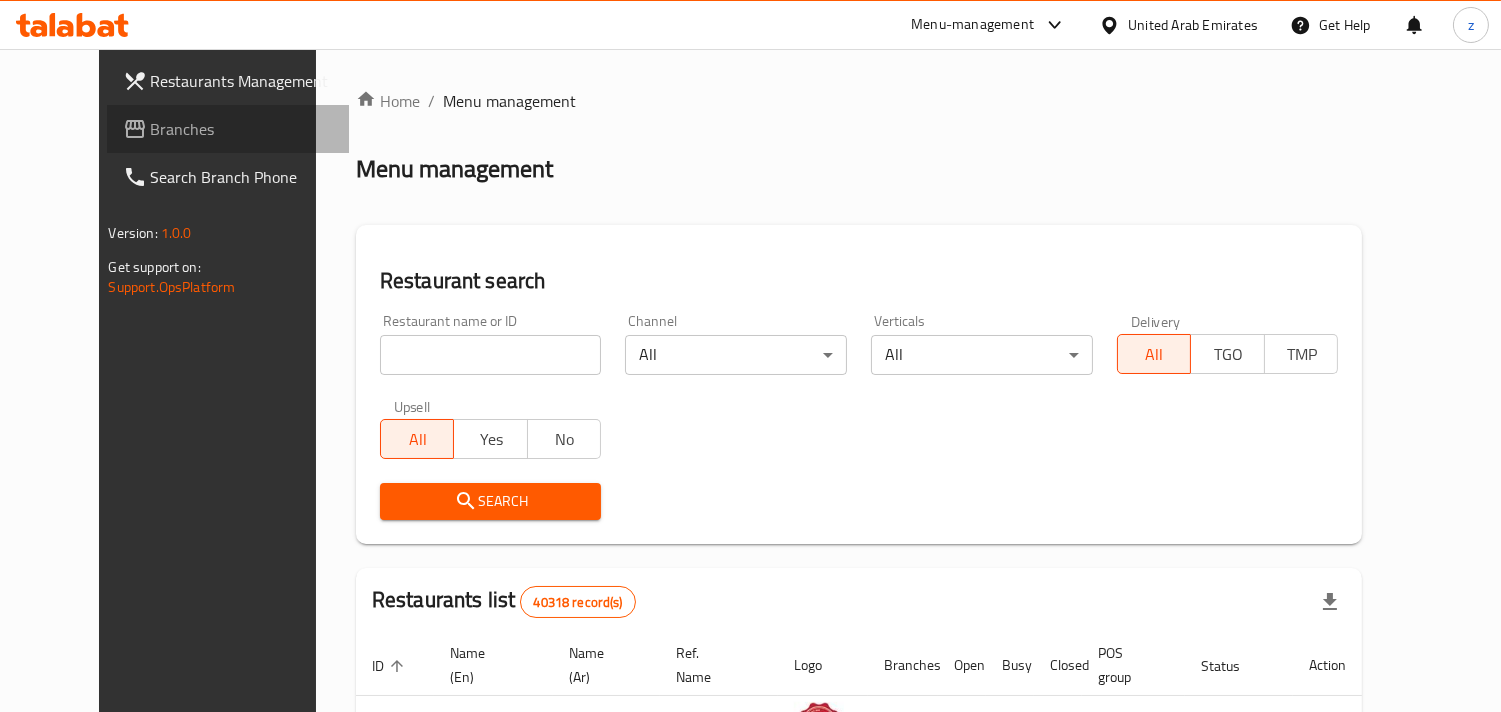 click on "Branches" at bounding box center (228, 129) 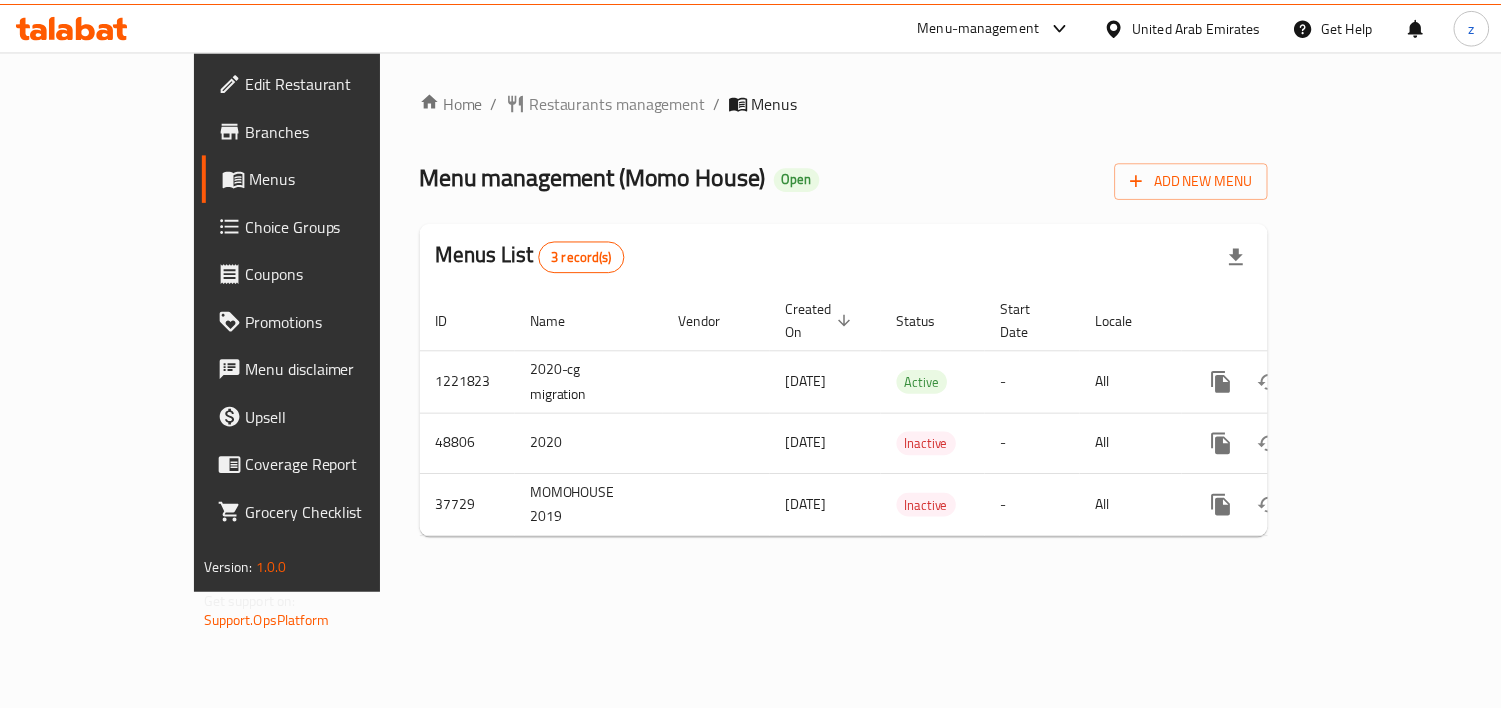 scroll, scrollTop: 0, scrollLeft: 0, axis: both 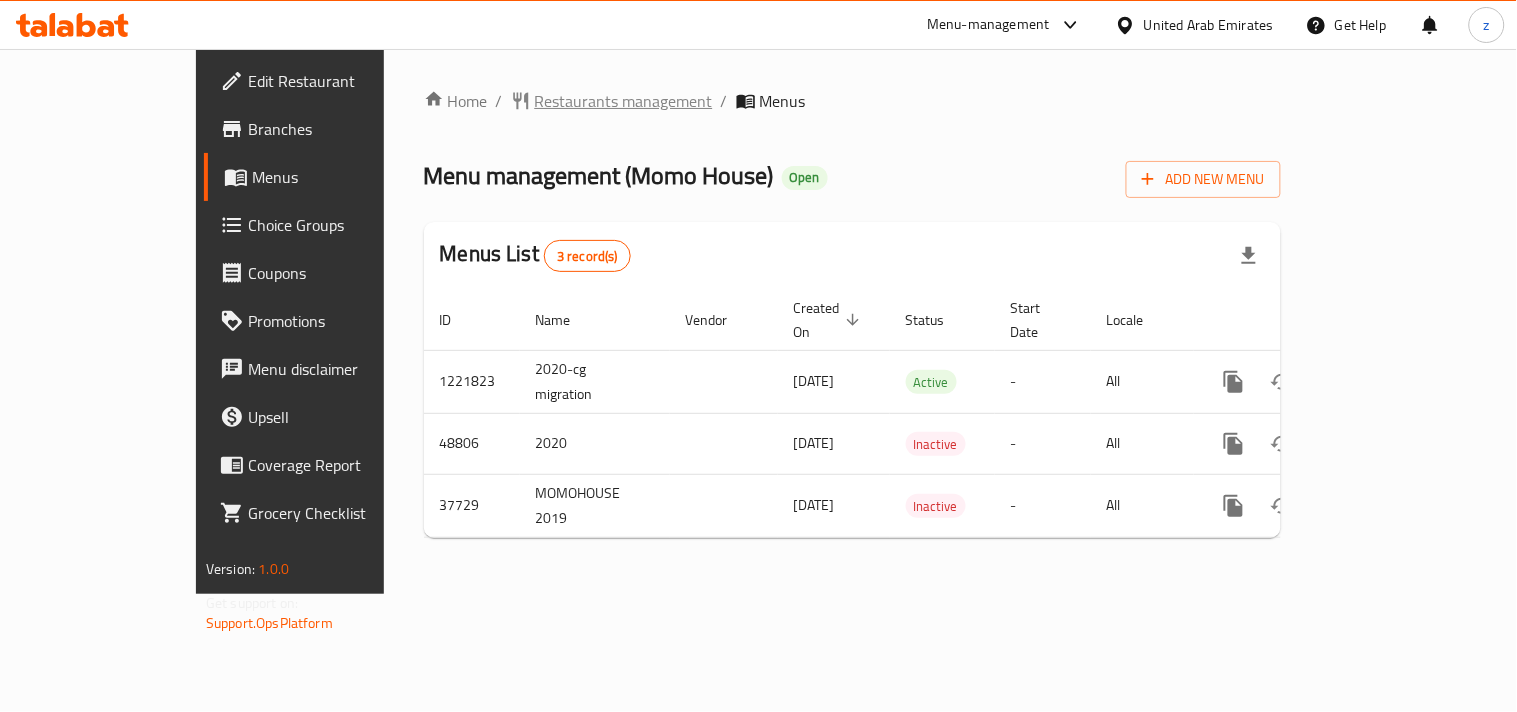 click on "Restaurants management" at bounding box center (624, 101) 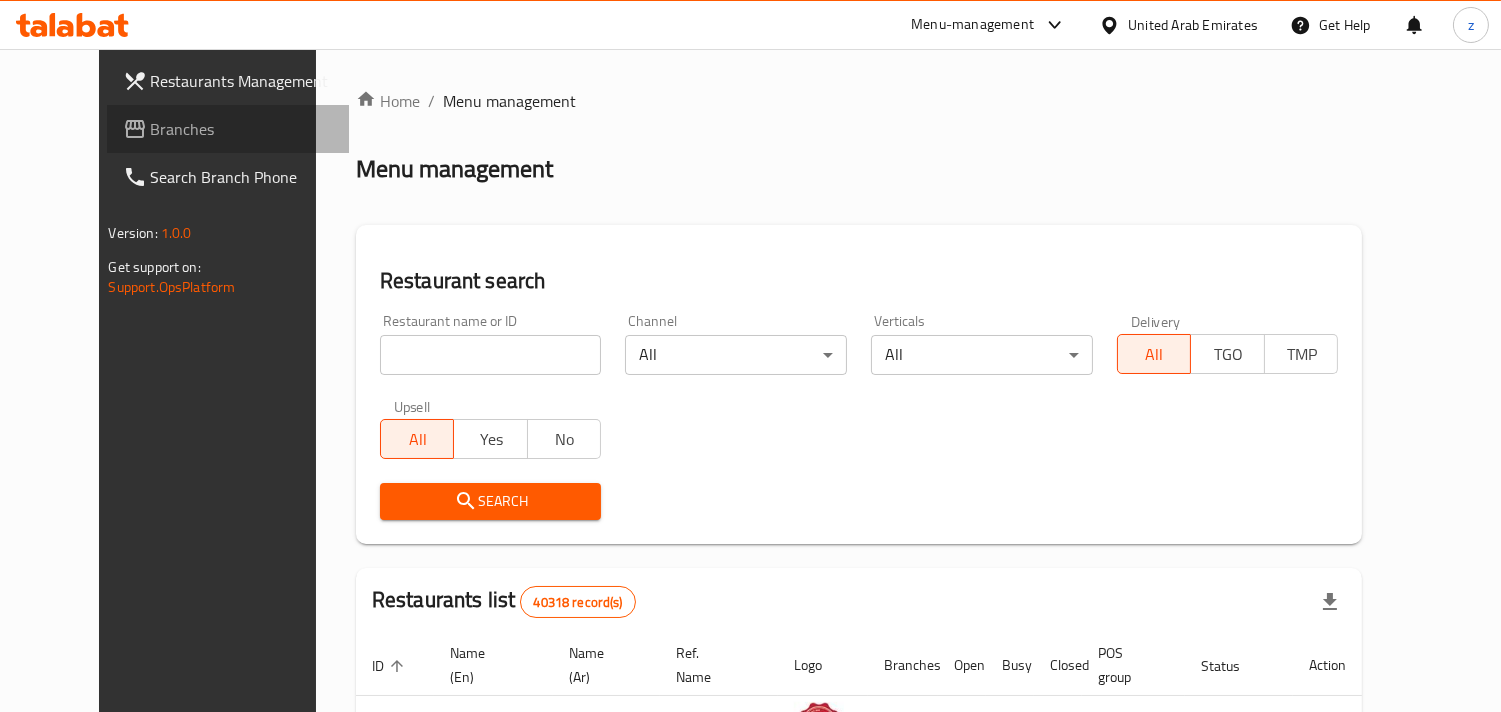 click on "Branches" at bounding box center [242, 129] 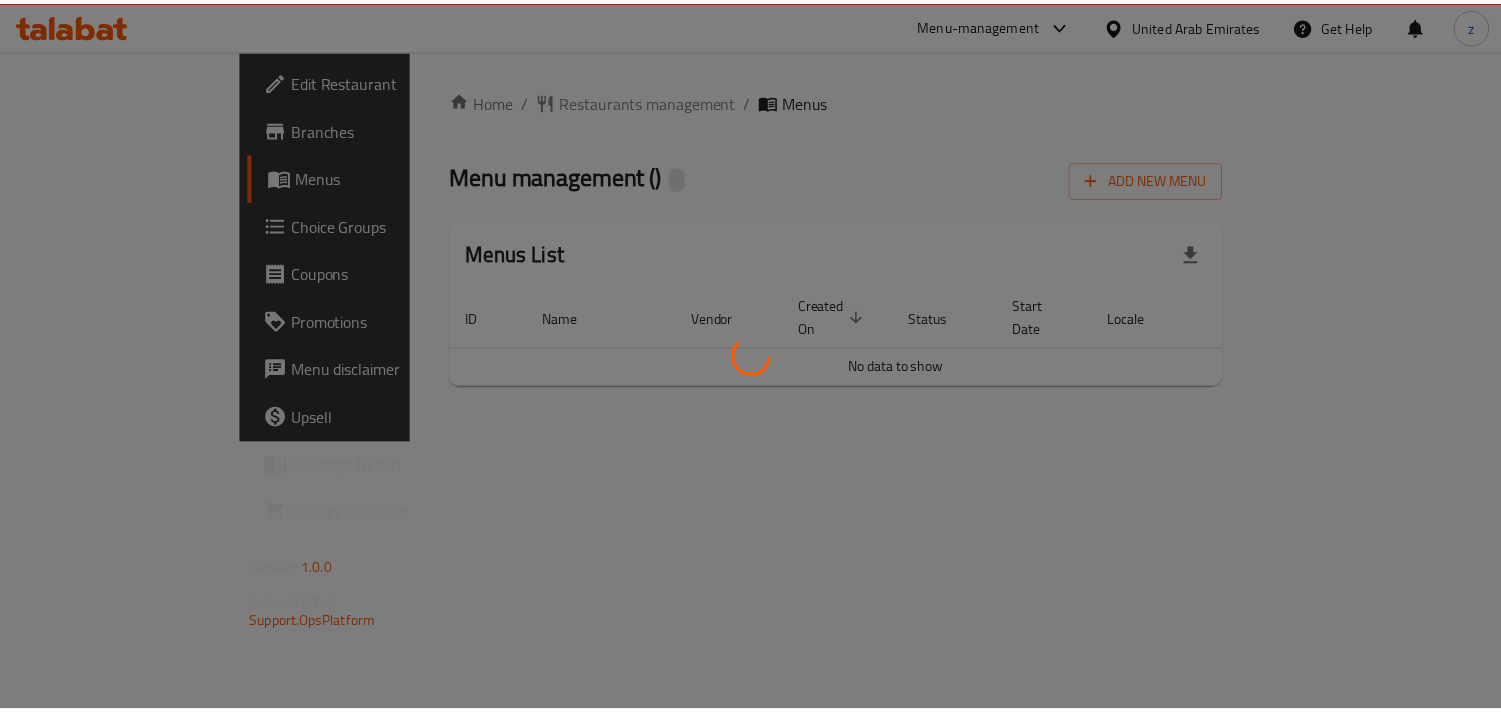 scroll, scrollTop: 0, scrollLeft: 0, axis: both 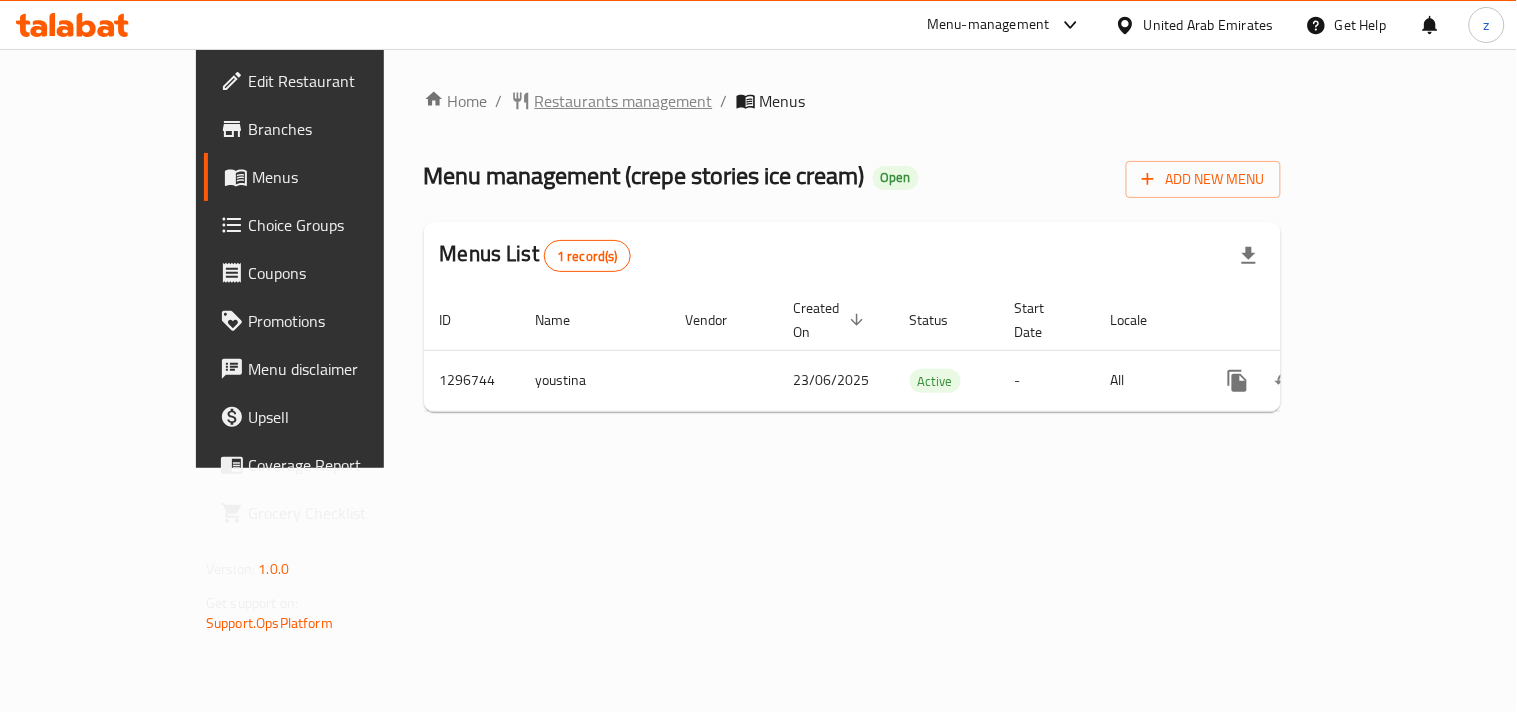click on "Restaurants management" at bounding box center [624, 101] 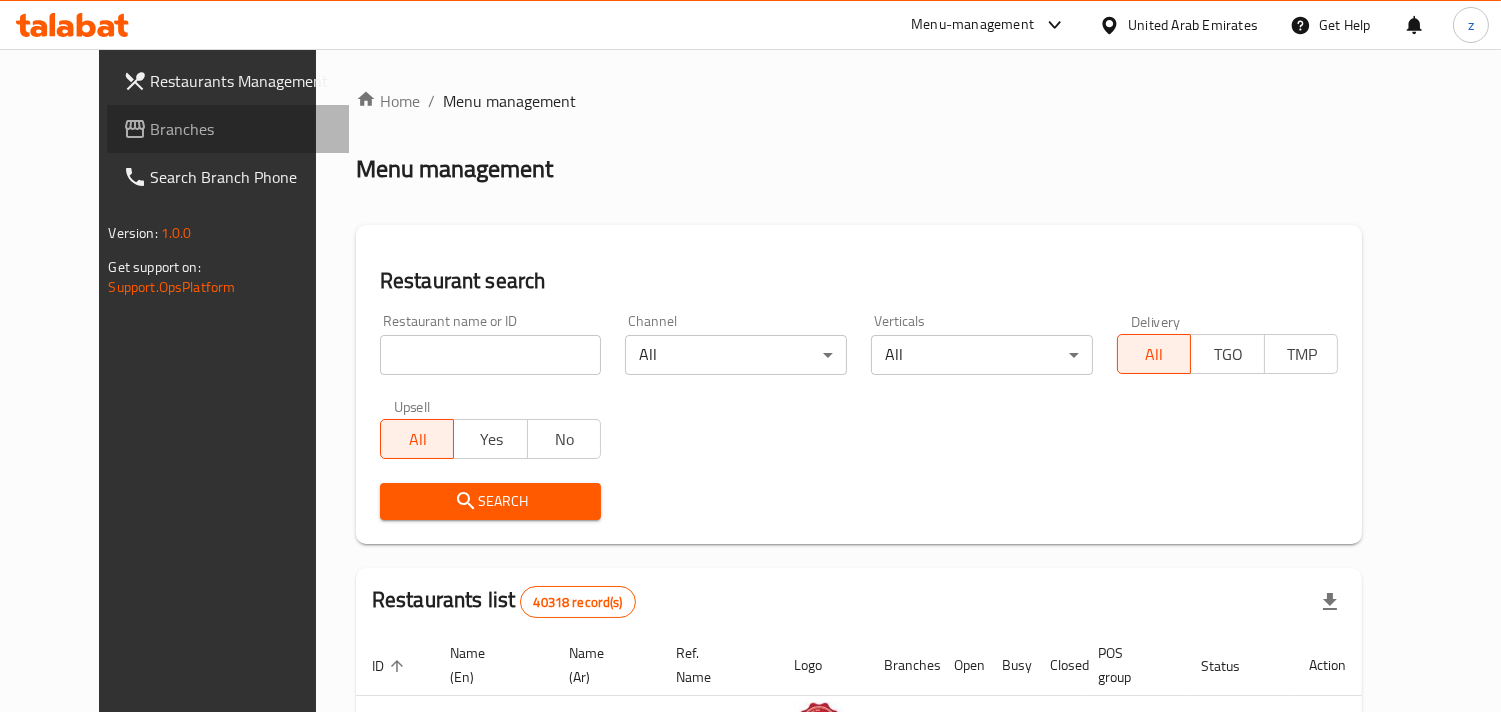 click on "Branches" at bounding box center [242, 129] 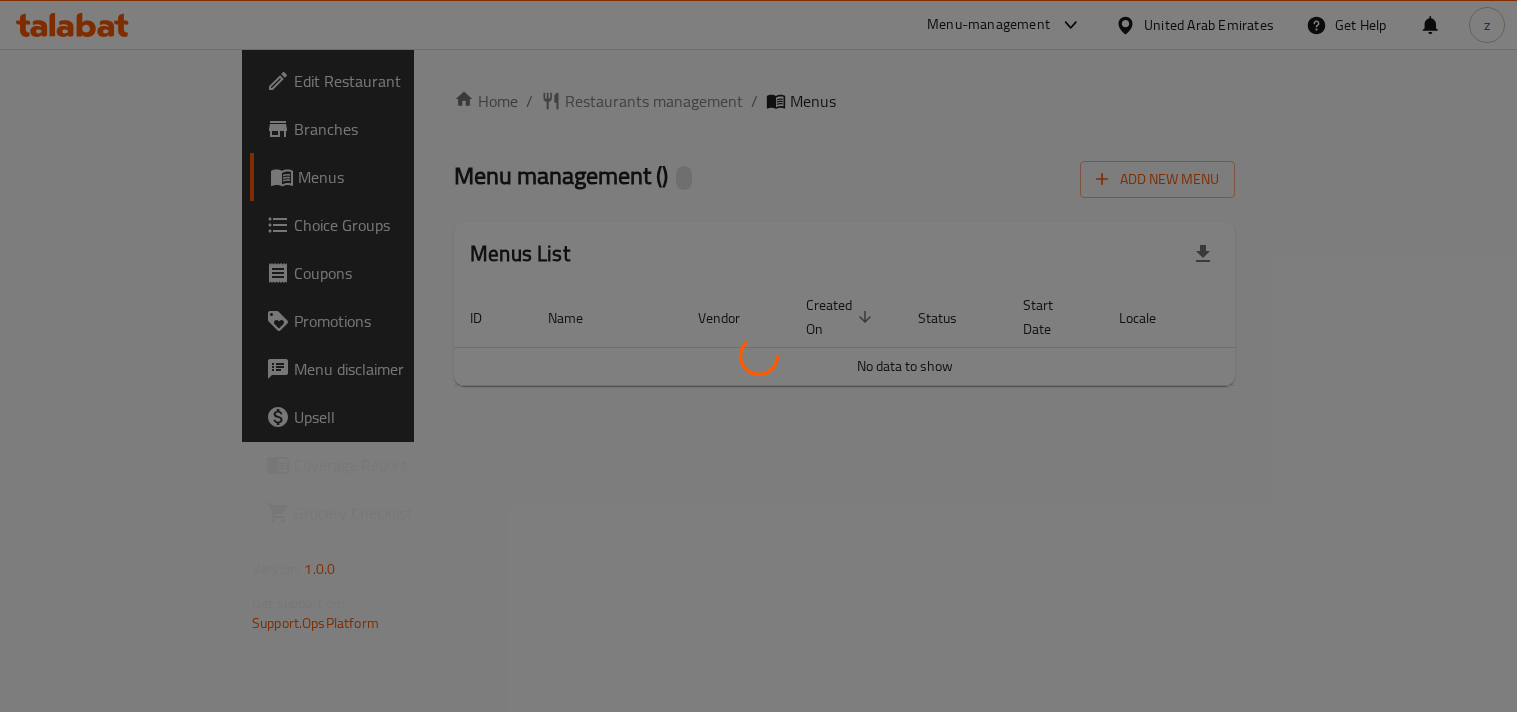 scroll, scrollTop: 0, scrollLeft: 0, axis: both 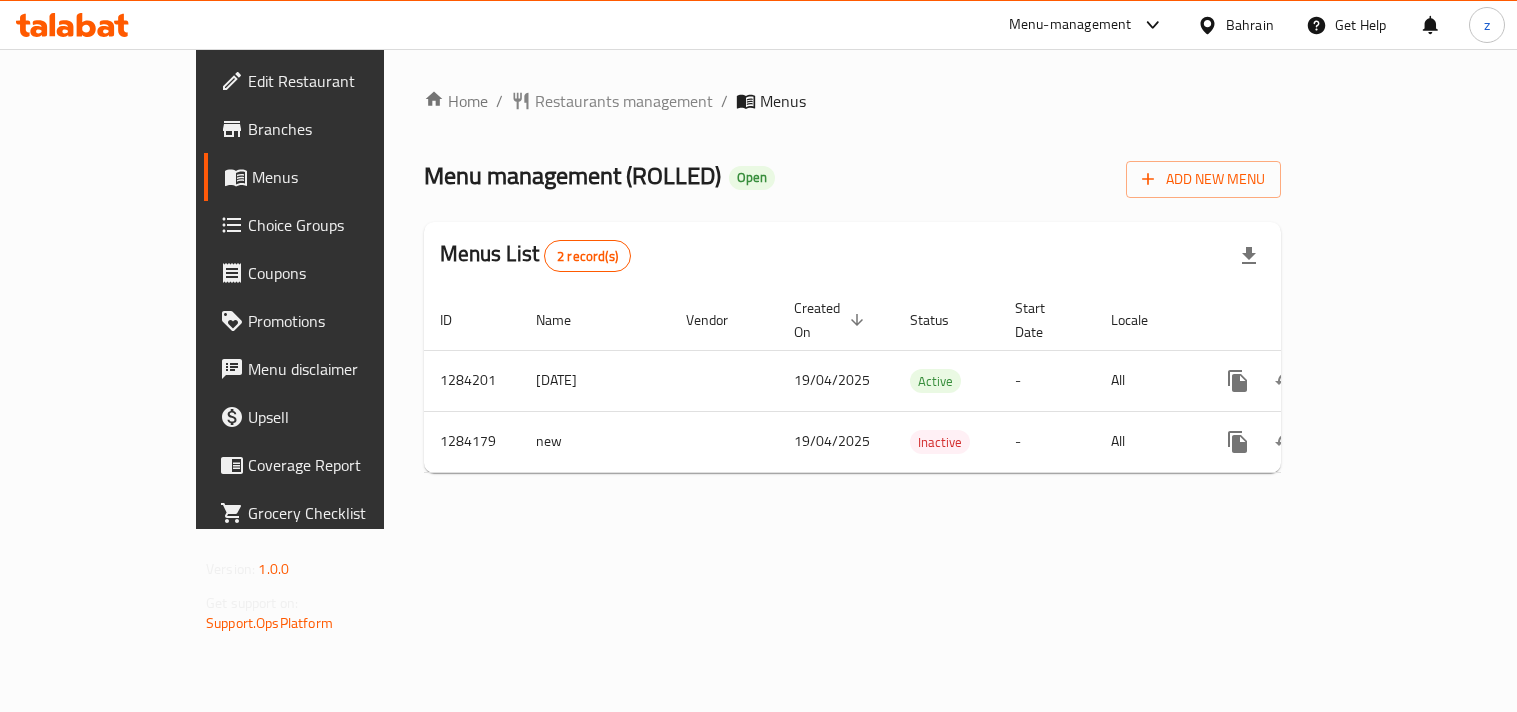 click on "Restaurants management" at bounding box center [624, 101] 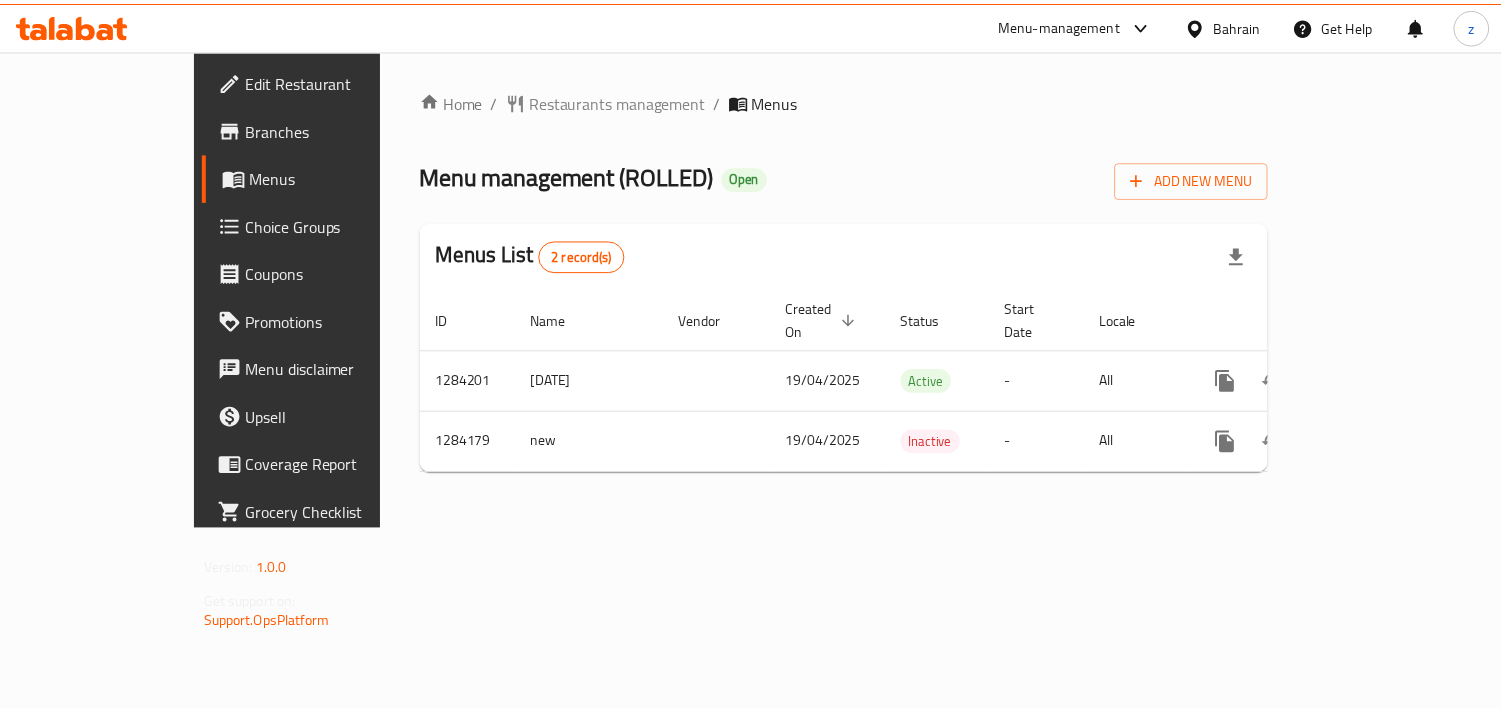 scroll, scrollTop: 0, scrollLeft: 0, axis: both 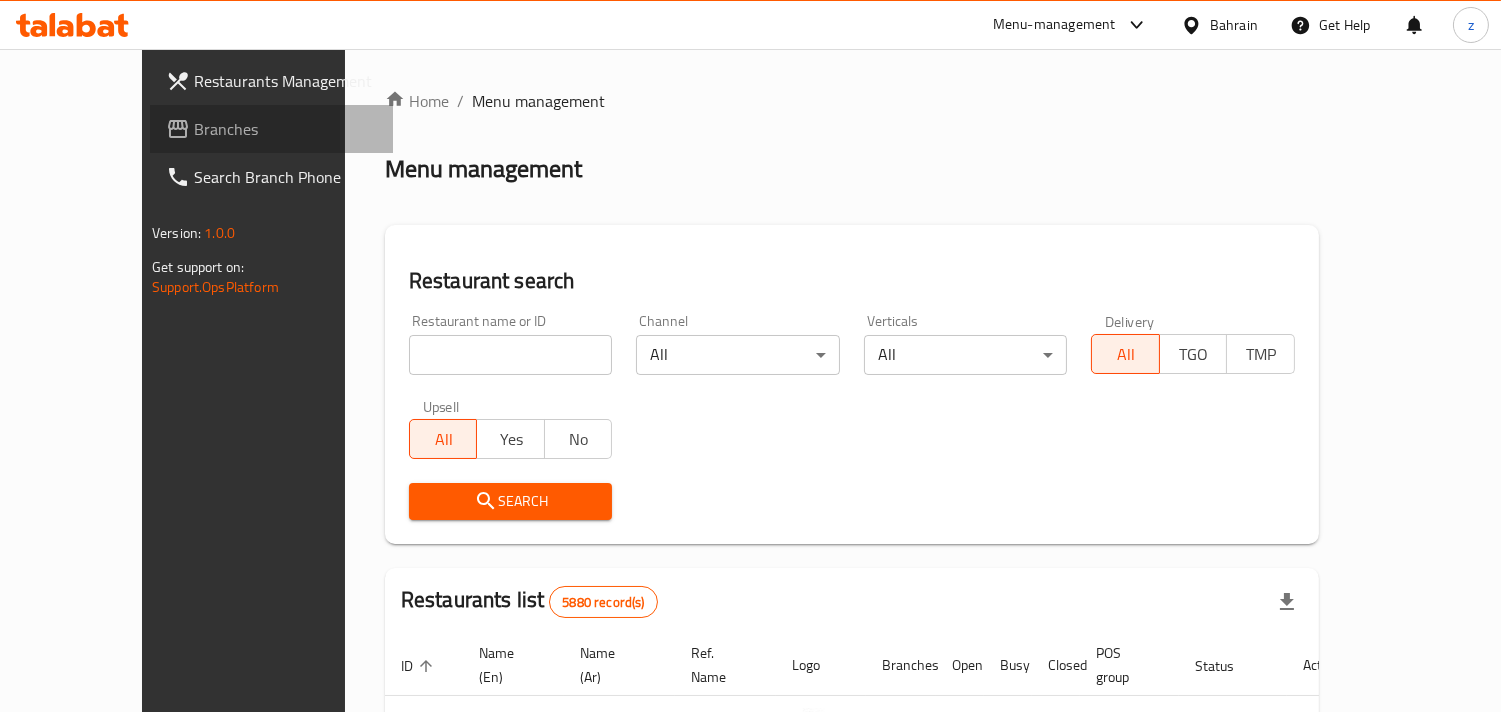 click on "Branches" at bounding box center (285, 129) 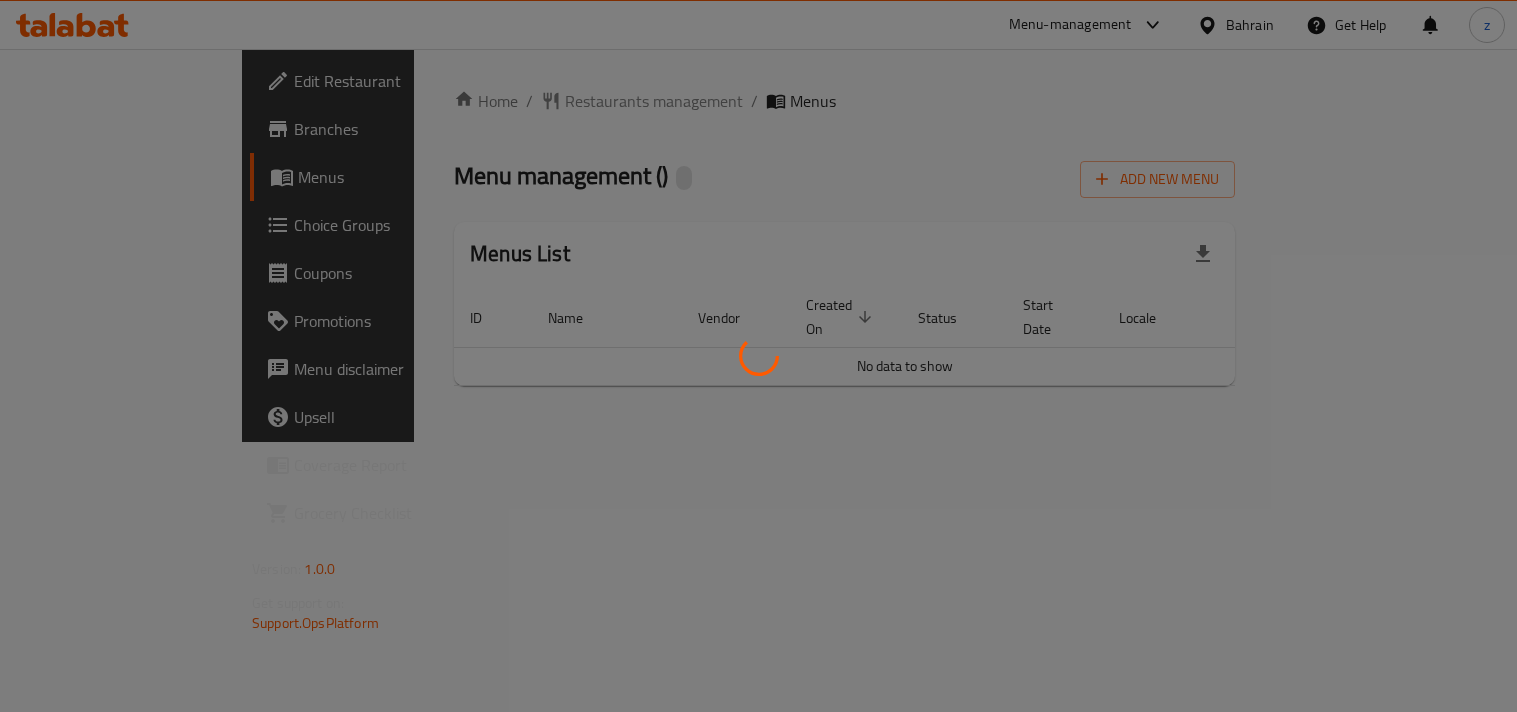 scroll, scrollTop: 0, scrollLeft: 0, axis: both 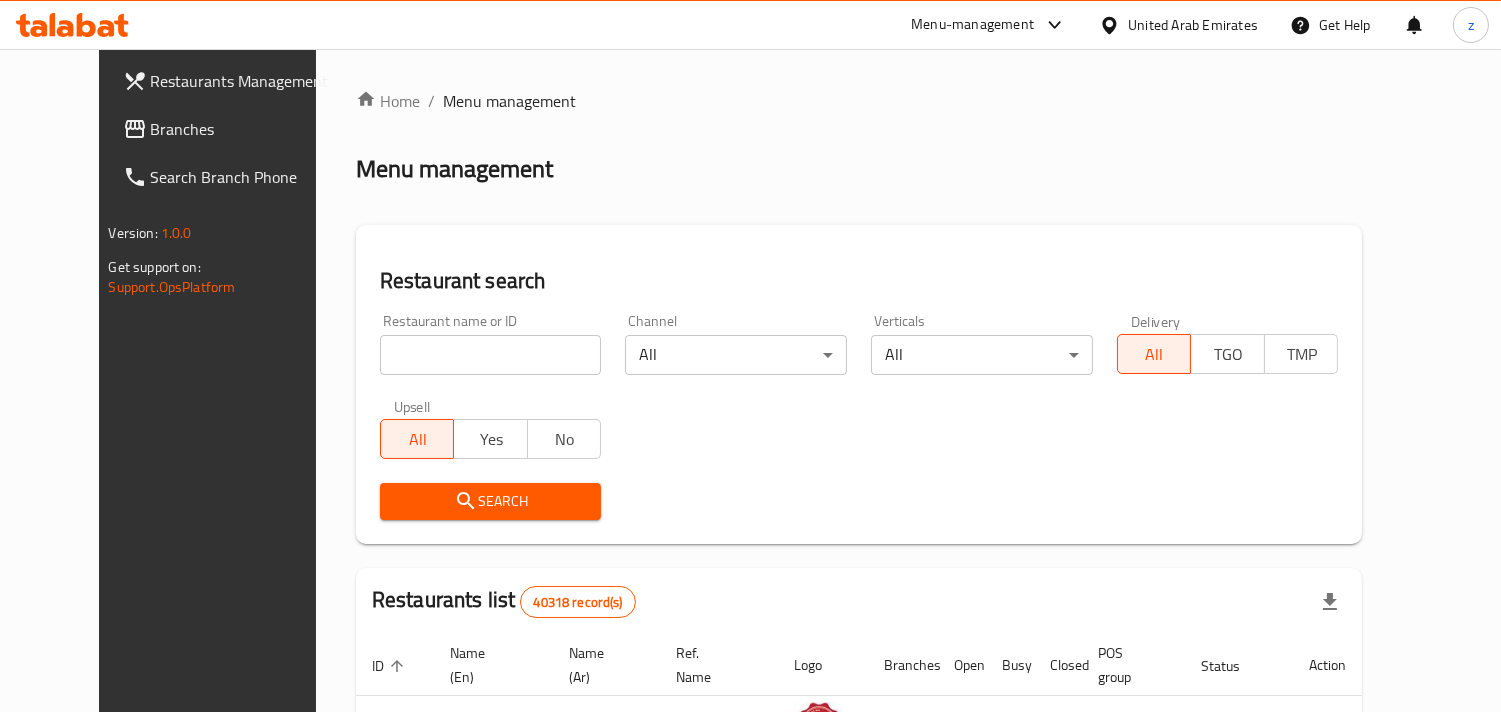 click on "Branches" at bounding box center [242, 129] 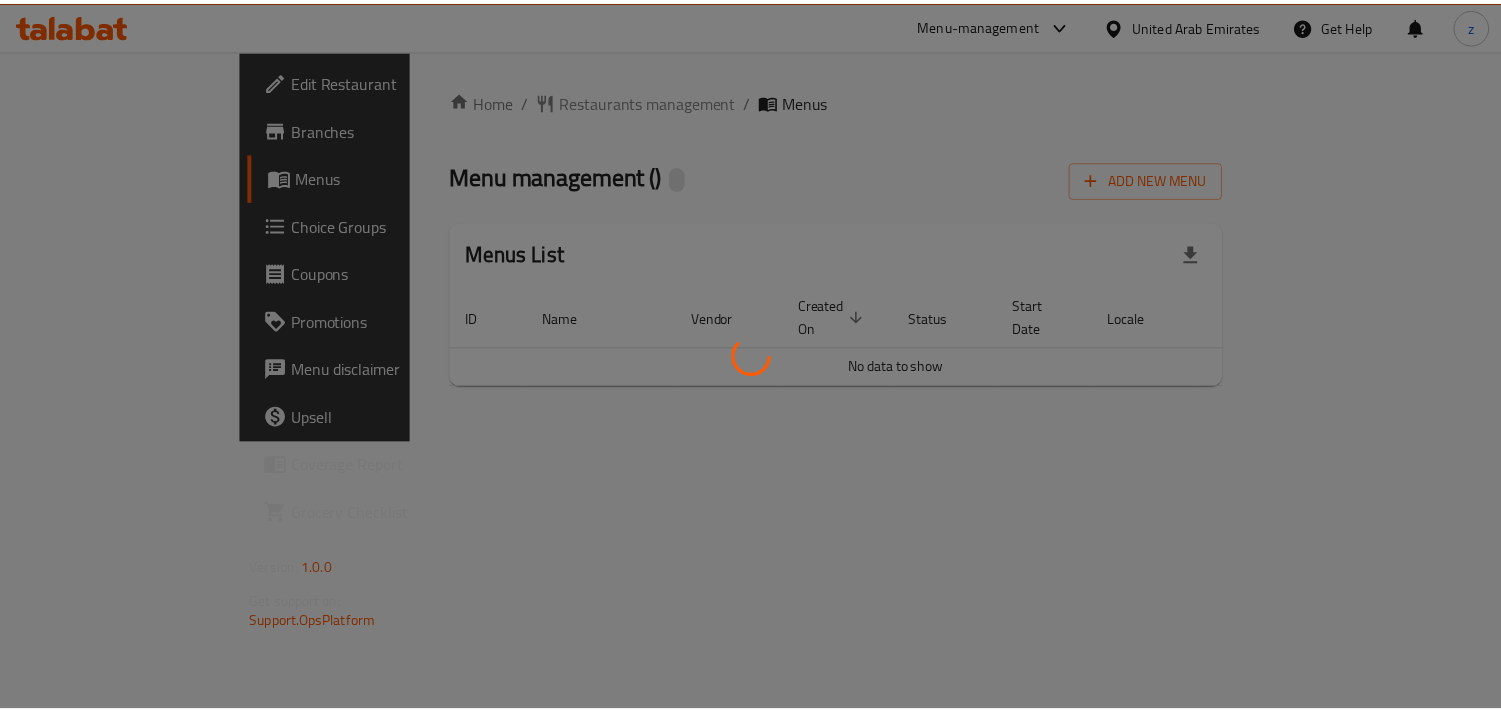 scroll, scrollTop: 0, scrollLeft: 0, axis: both 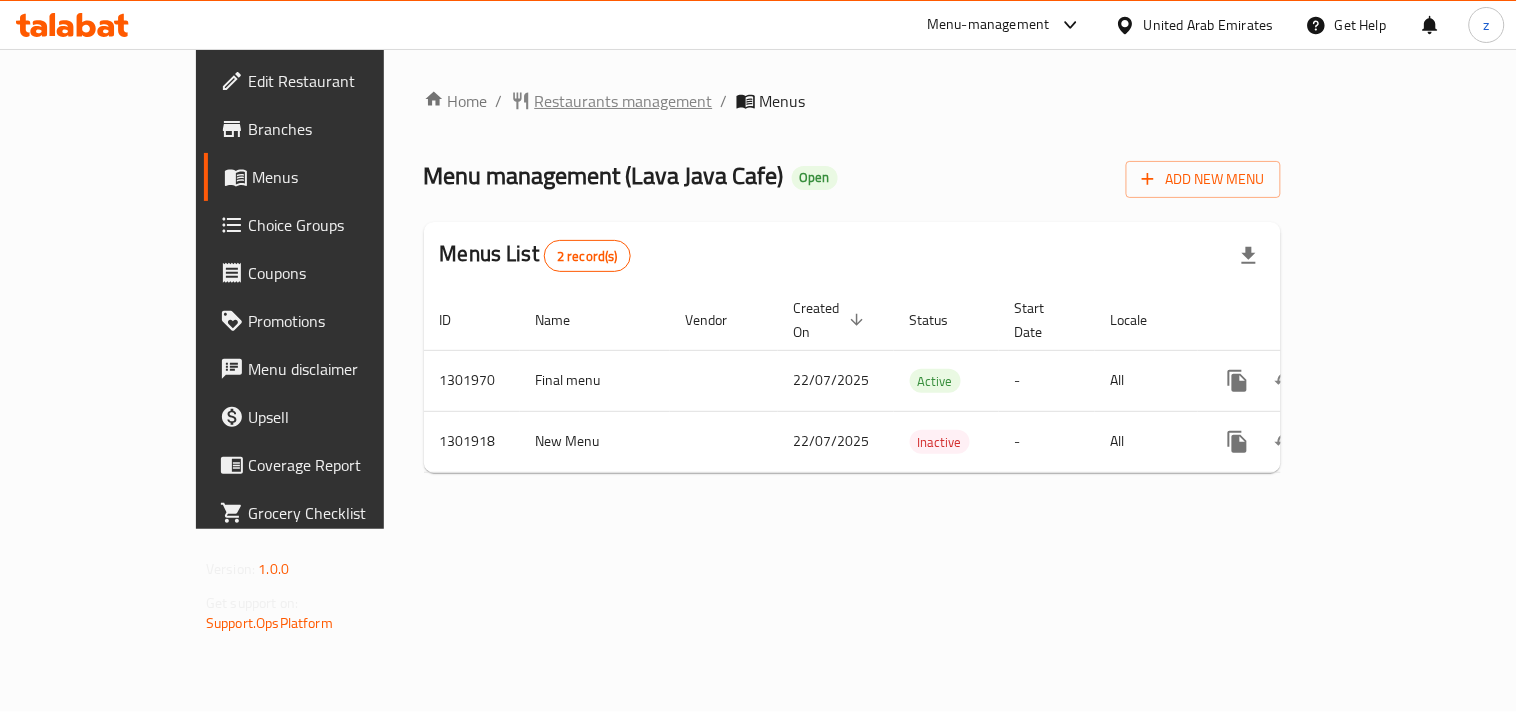 click on "Restaurants management" at bounding box center [624, 101] 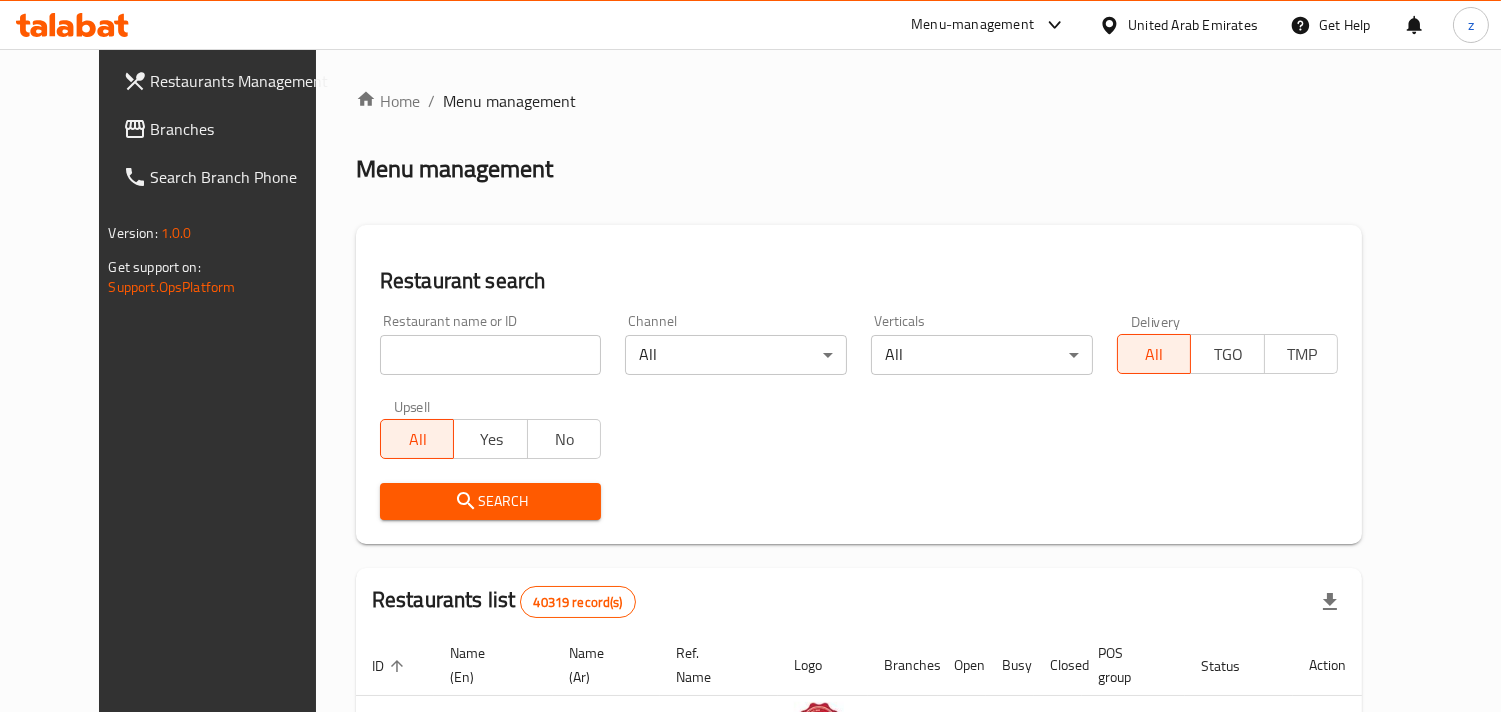 click on "Branches" at bounding box center (242, 129) 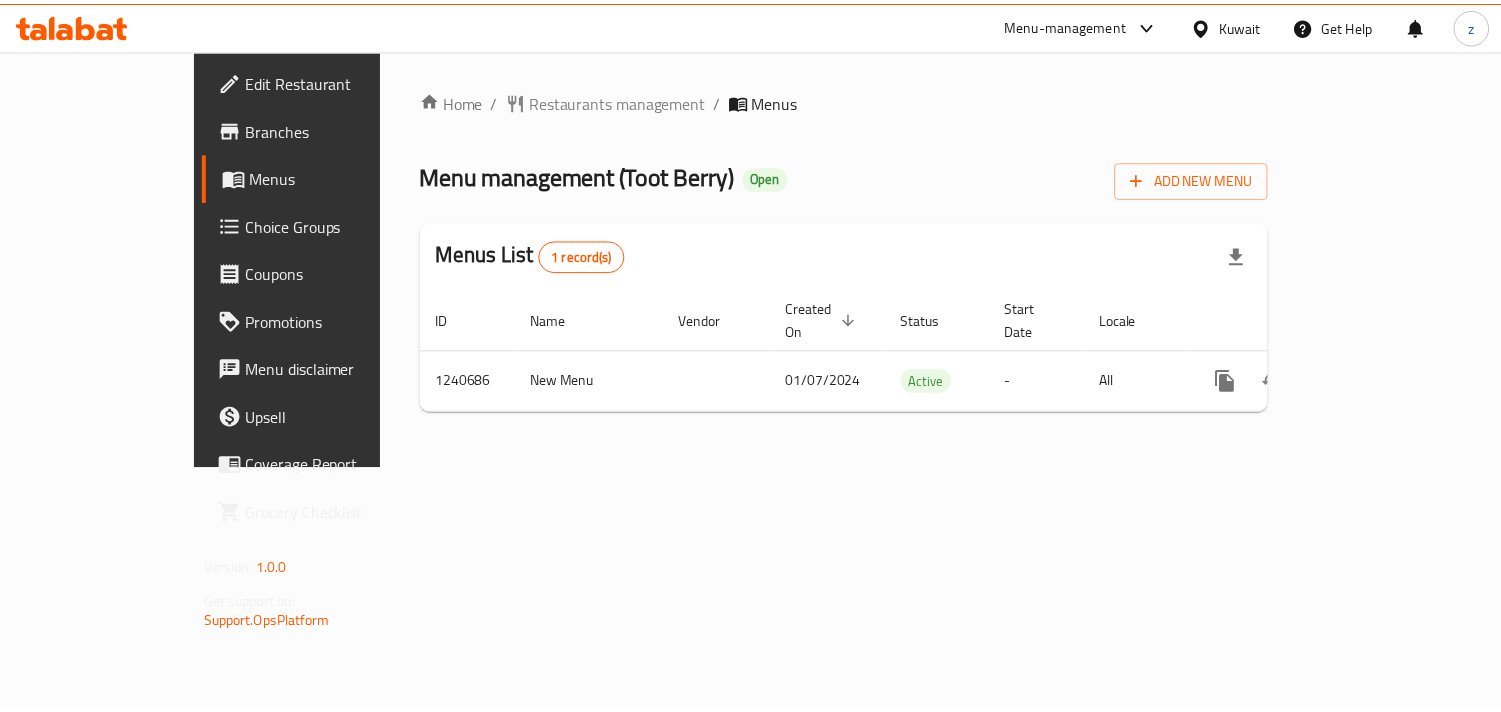 scroll, scrollTop: 0, scrollLeft: 0, axis: both 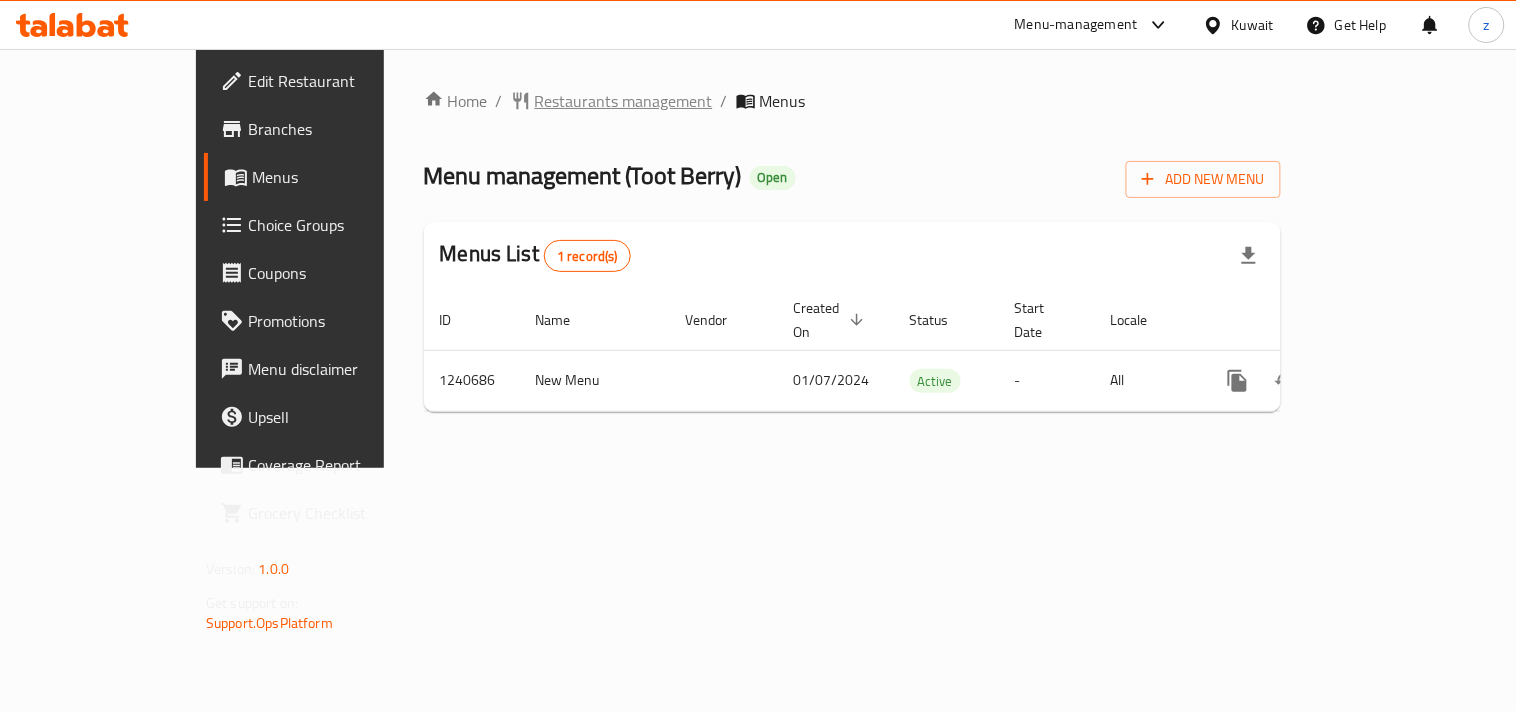 click on "Restaurants management" at bounding box center [624, 101] 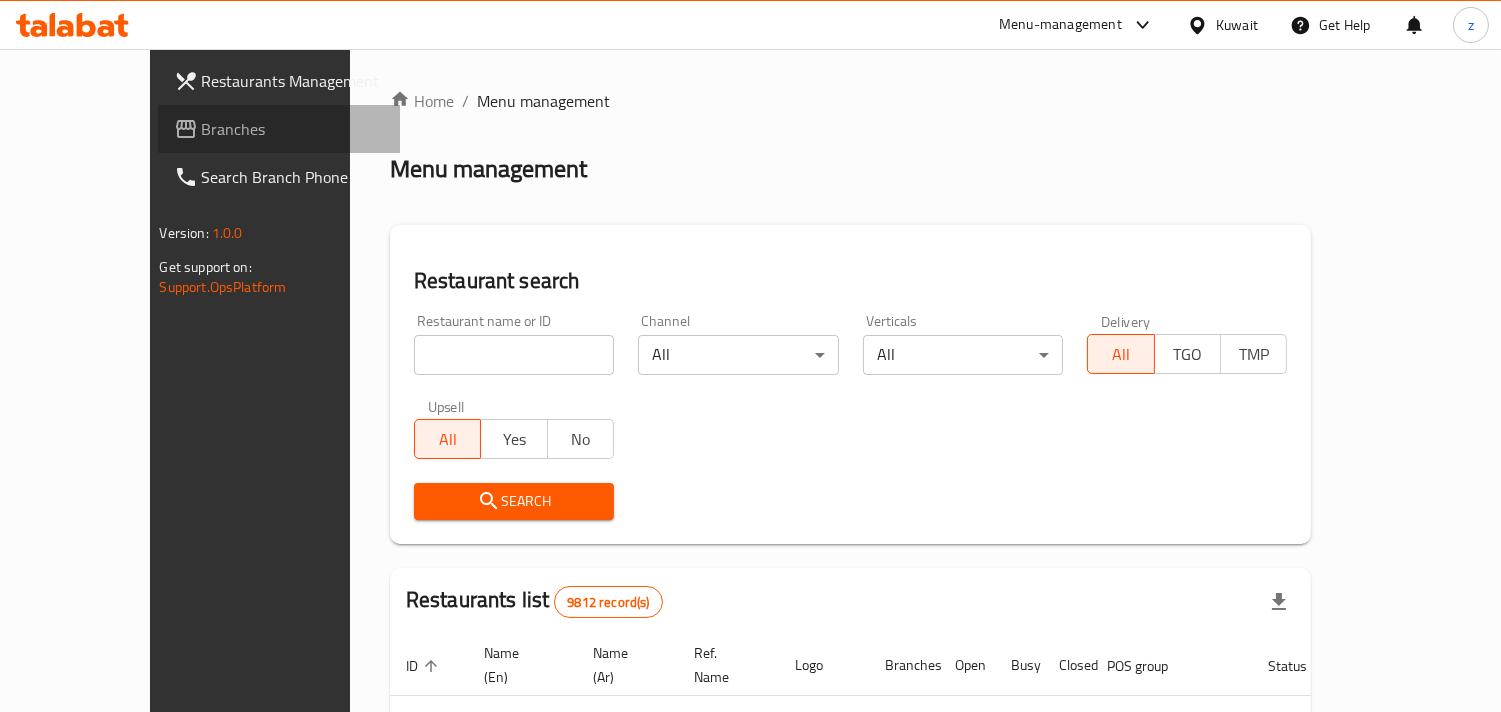 click on "Branches" at bounding box center (293, 129) 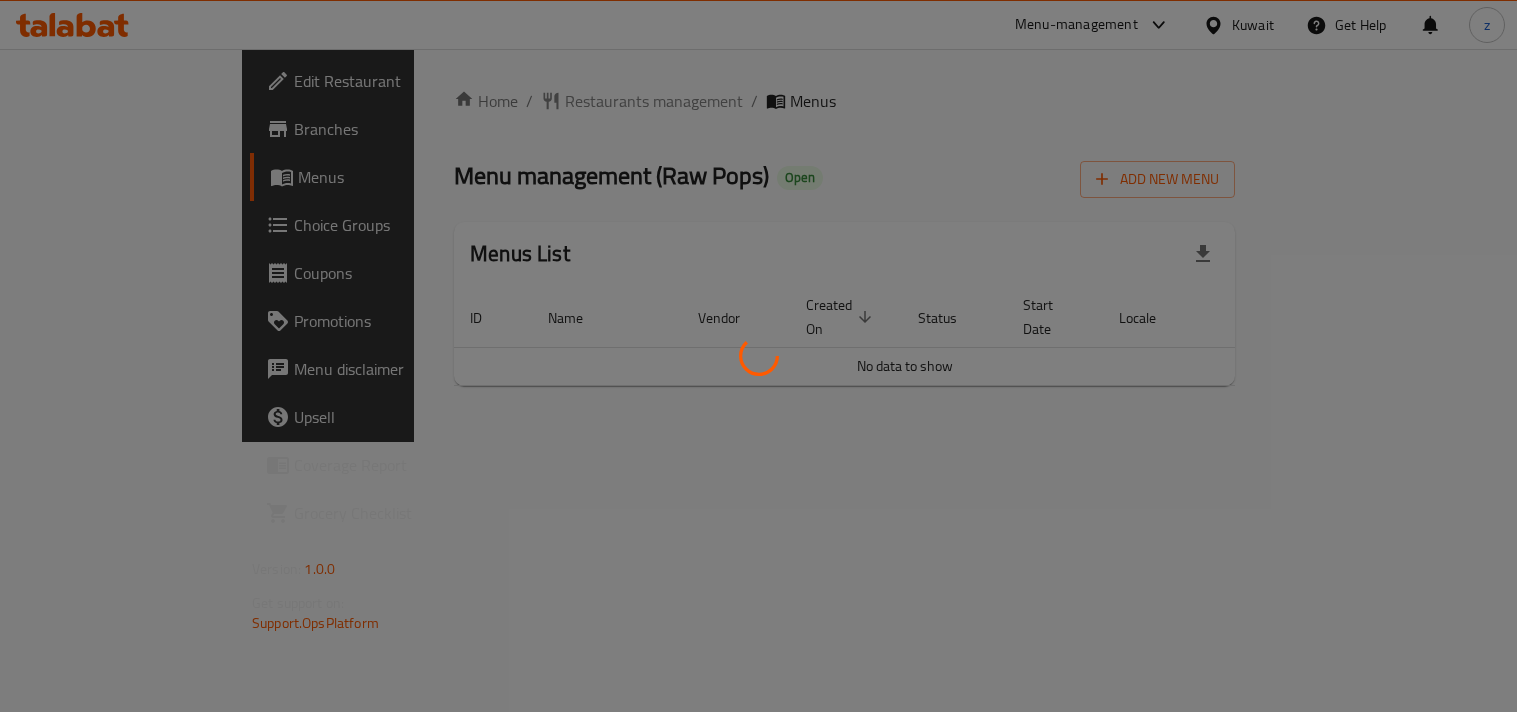scroll, scrollTop: 0, scrollLeft: 0, axis: both 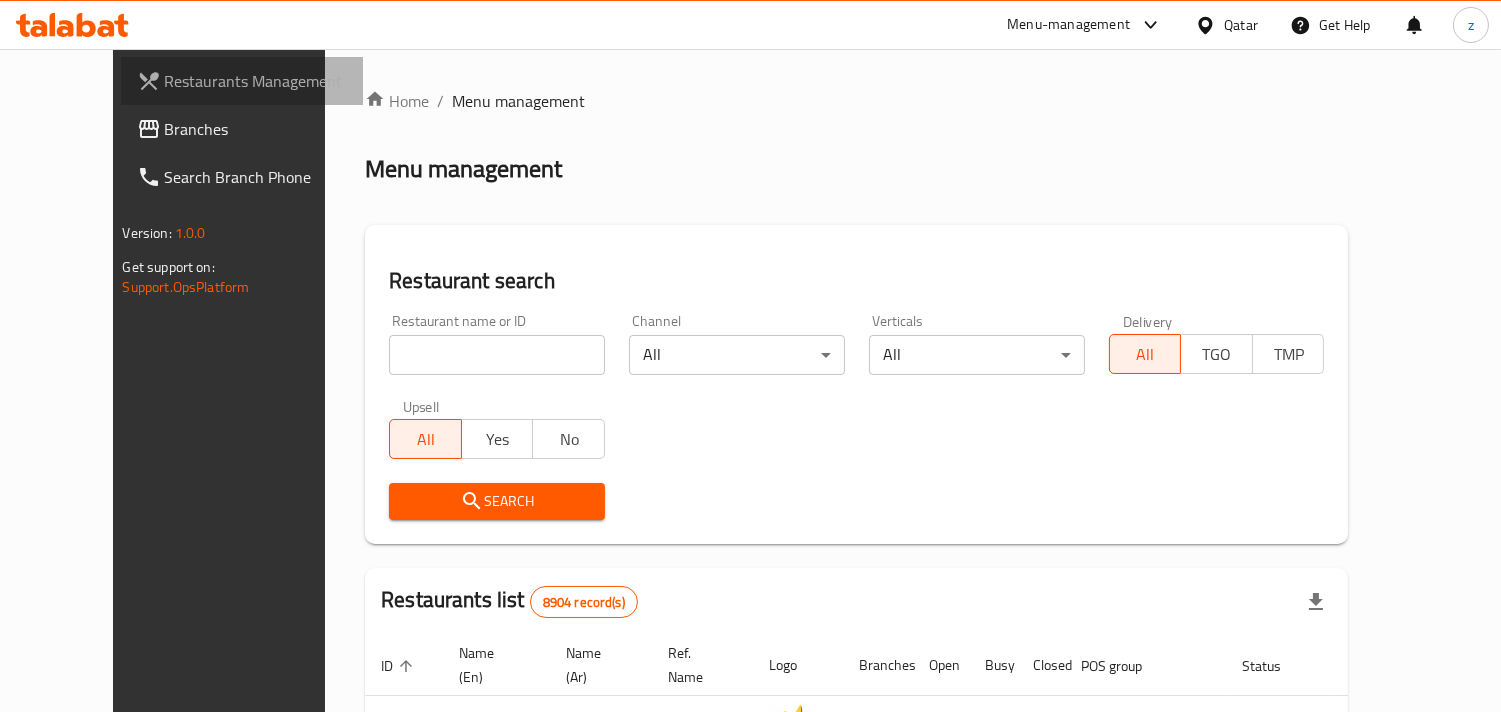 click on "Restaurants Management" at bounding box center (256, 81) 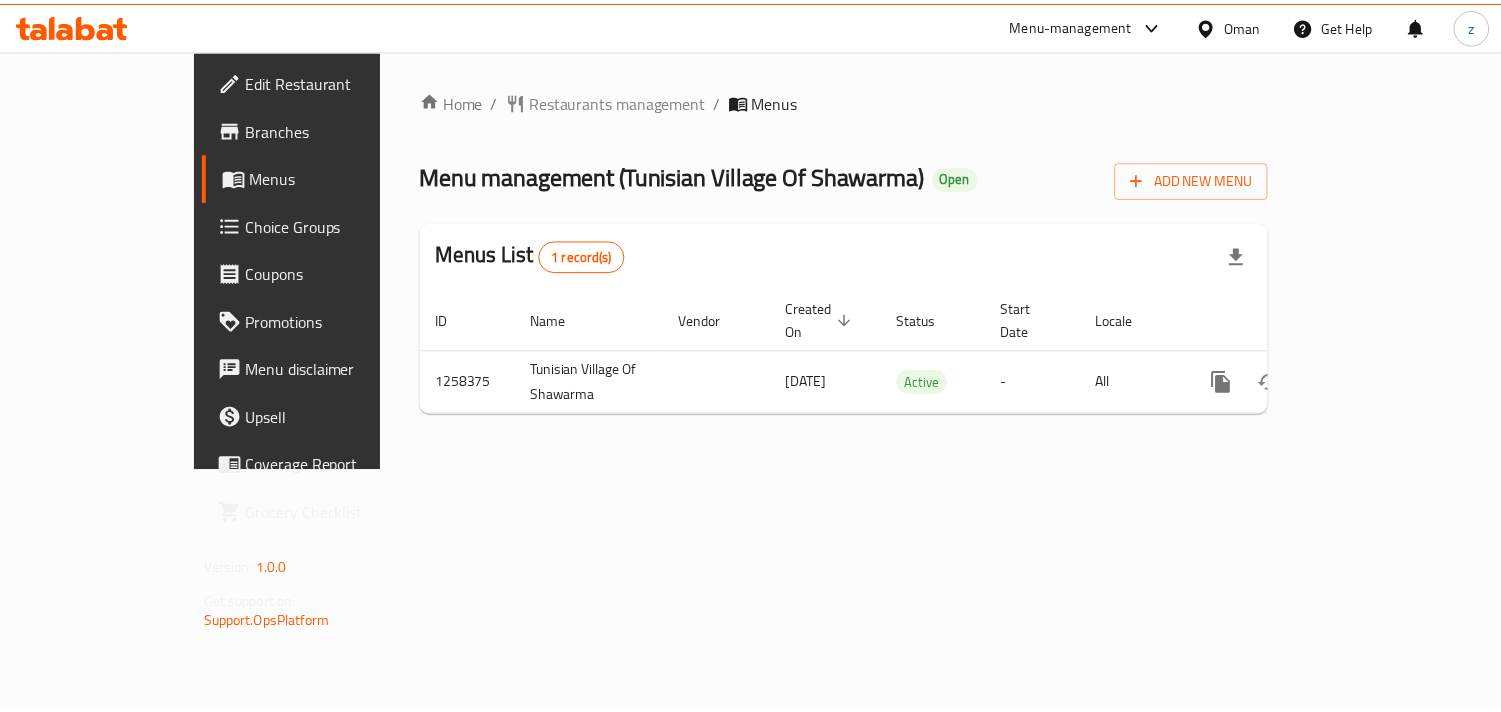 scroll, scrollTop: 0, scrollLeft: 0, axis: both 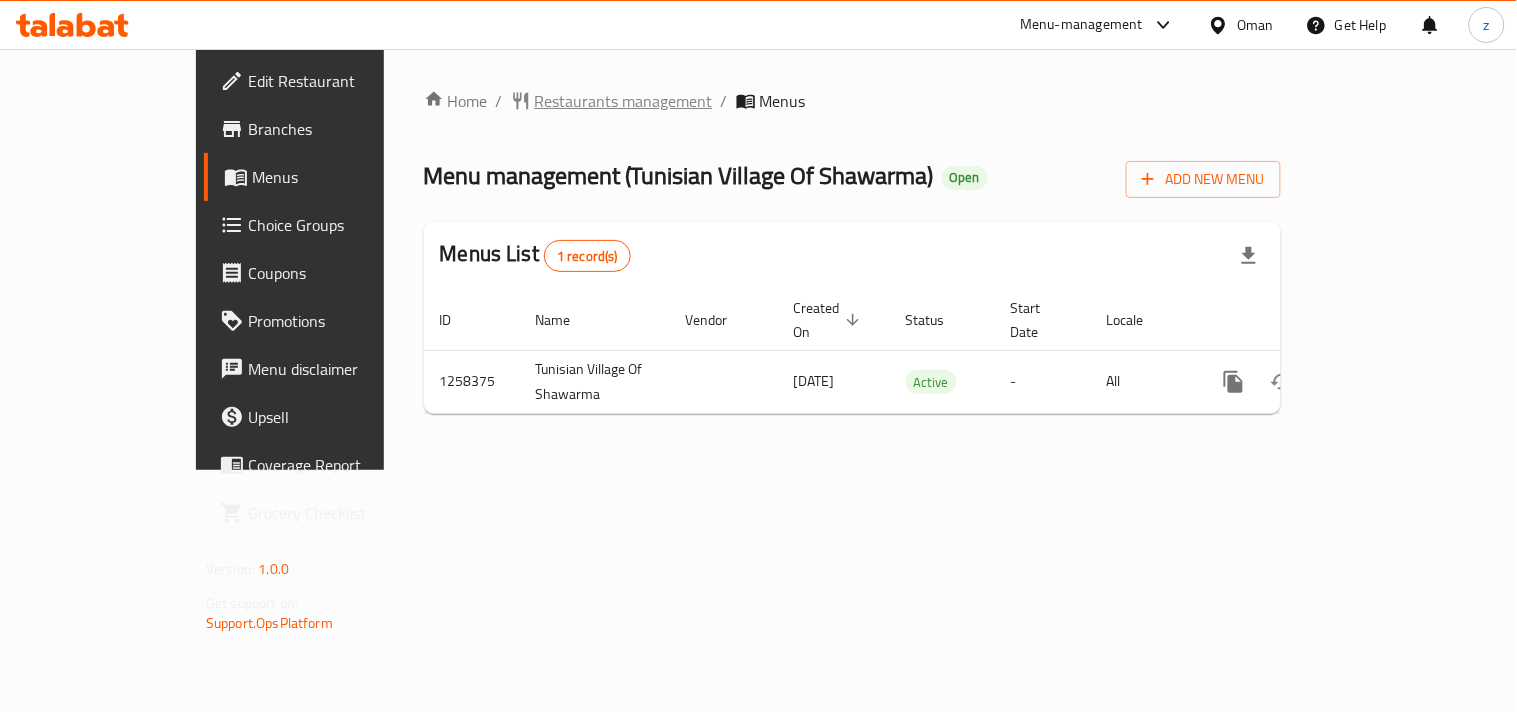 click on "Restaurants management" at bounding box center (624, 101) 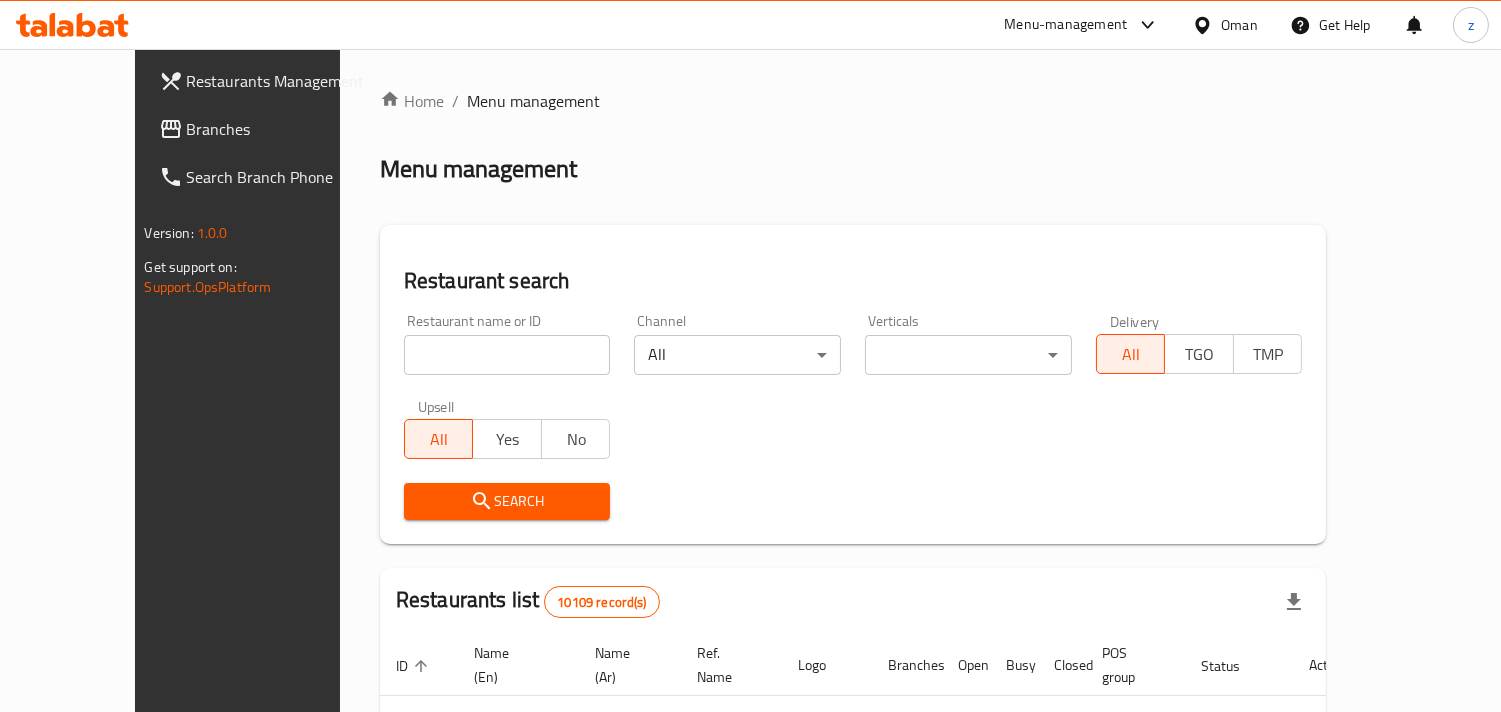 click on "Branches" at bounding box center (278, 129) 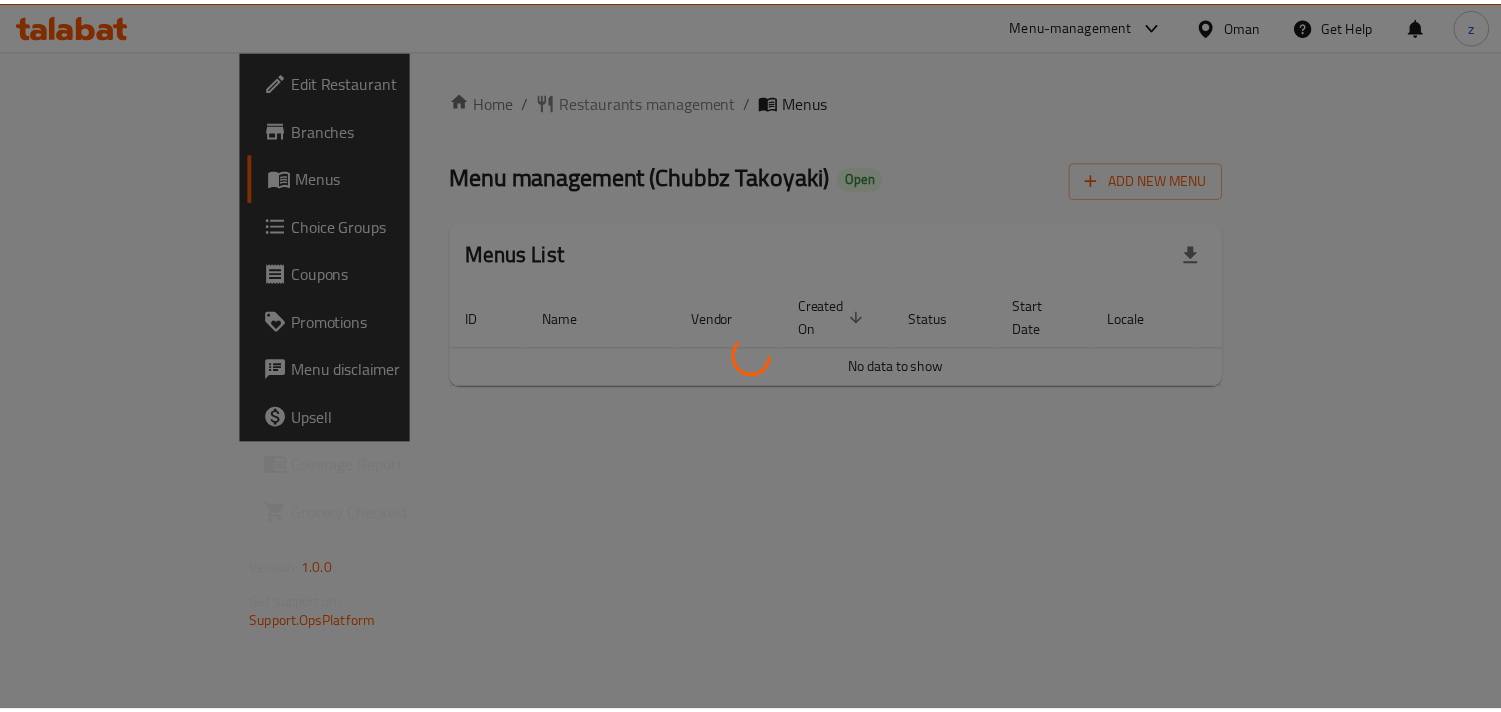 scroll, scrollTop: 0, scrollLeft: 0, axis: both 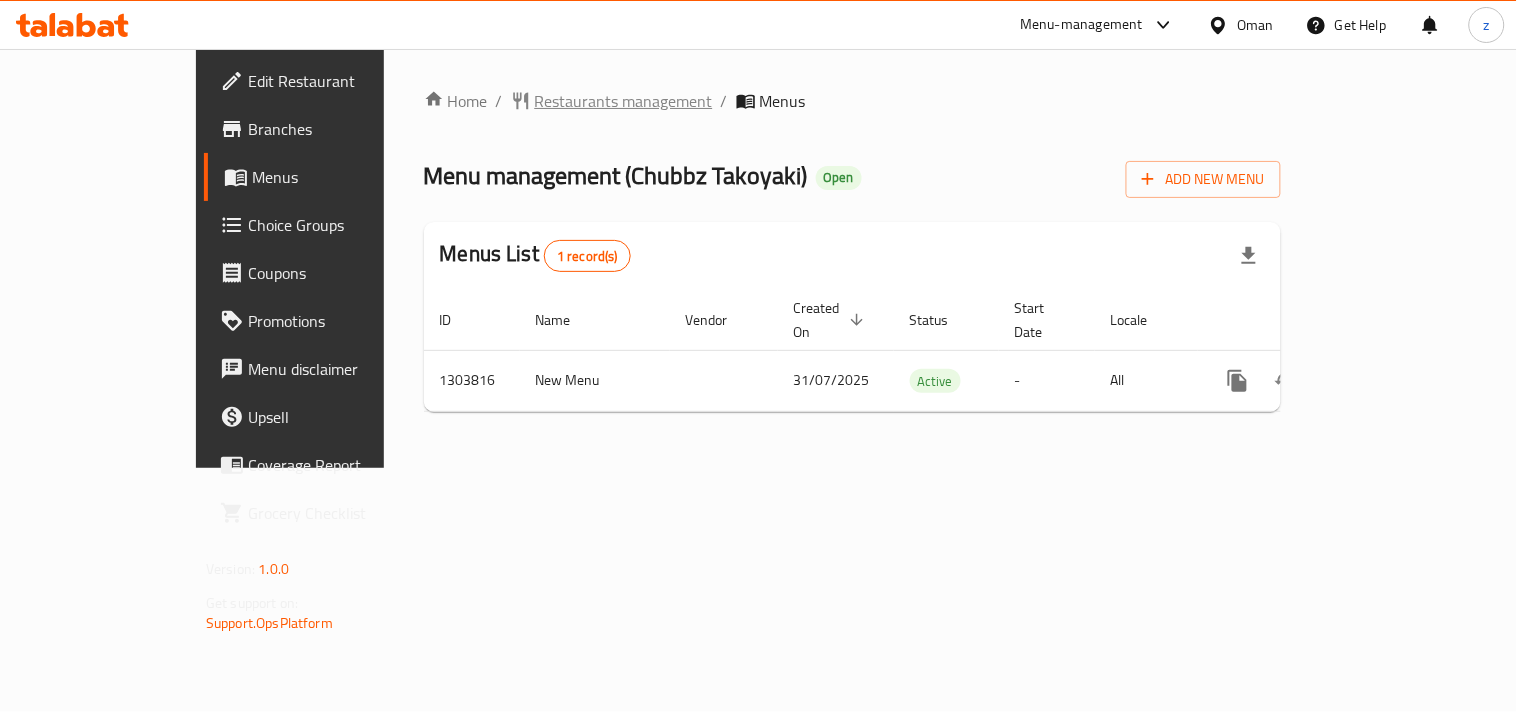 click on "Restaurants management" at bounding box center [624, 101] 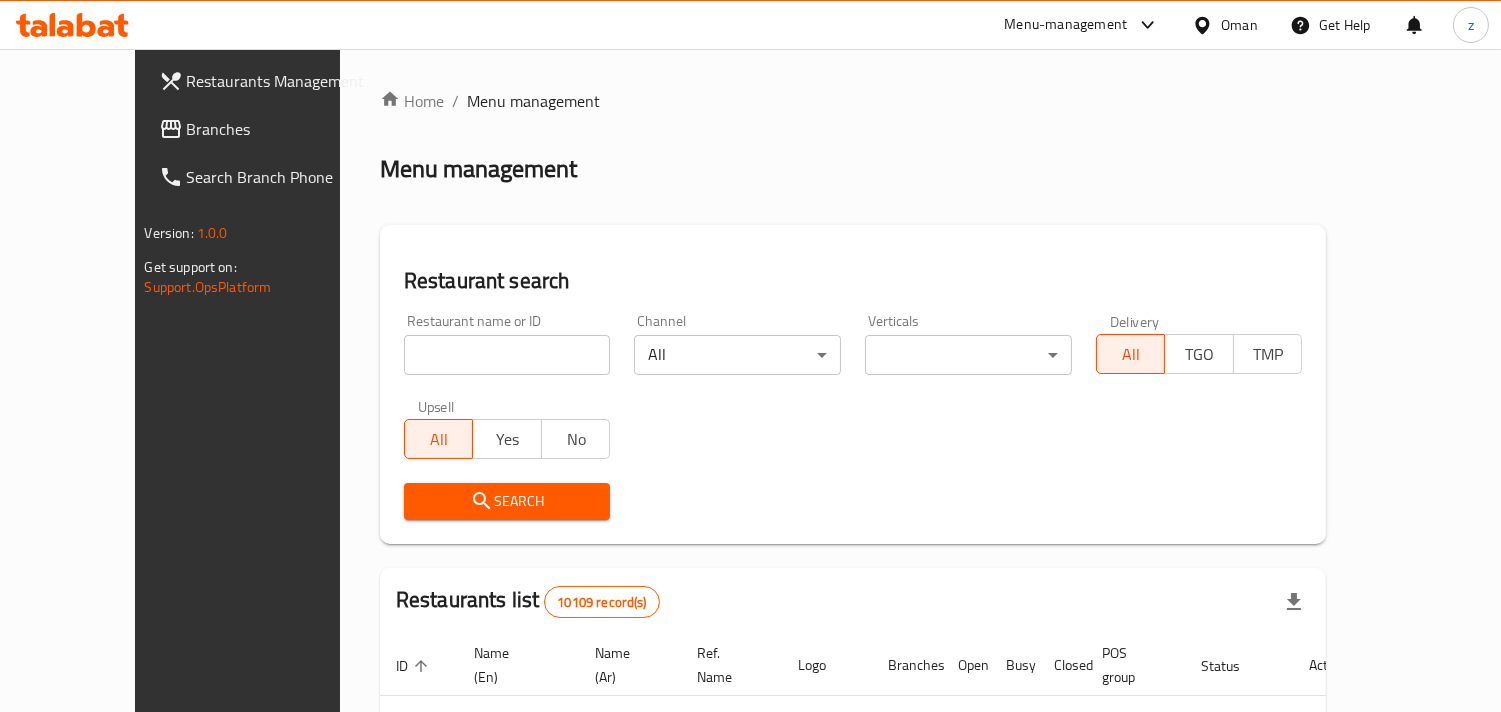 click on "Branches" at bounding box center [278, 129] 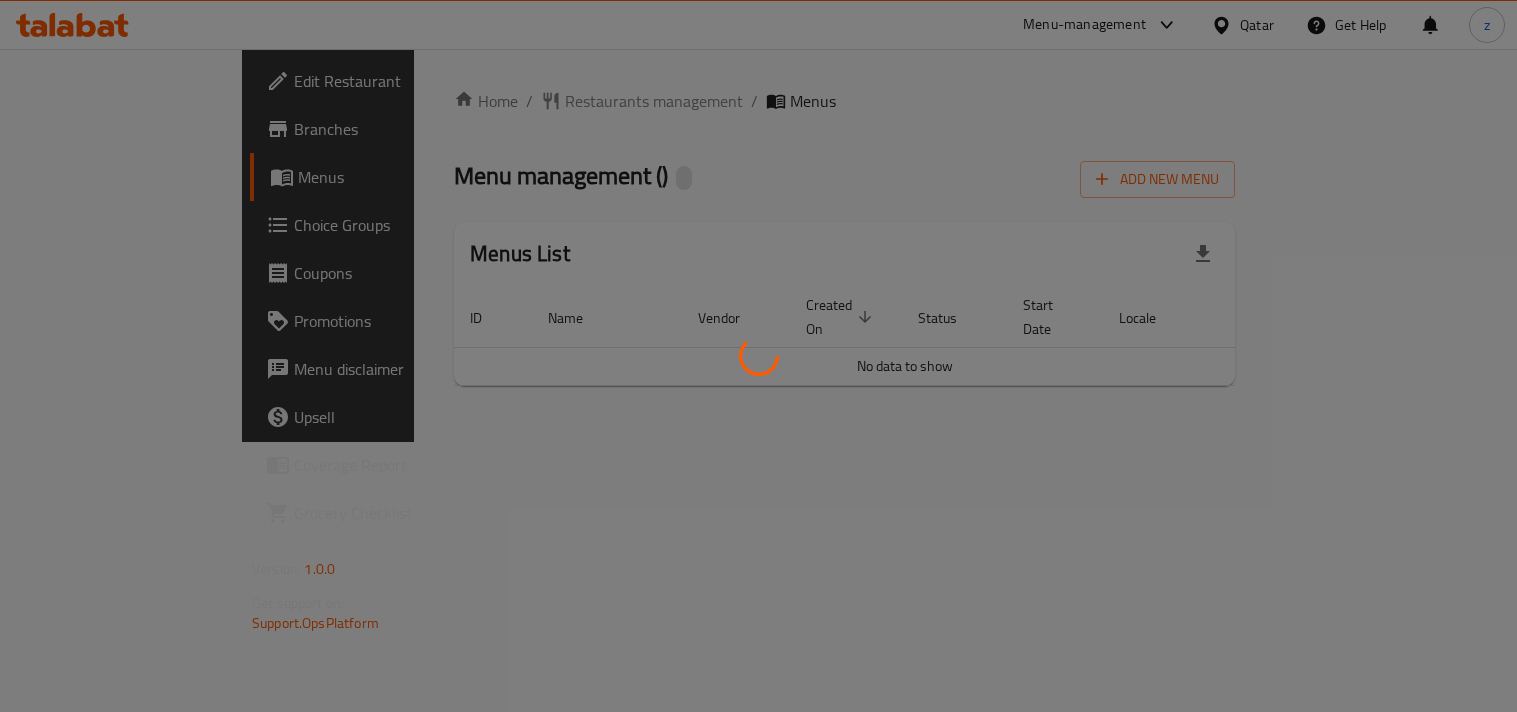 scroll, scrollTop: 0, scrollLeft: 0, axis: both 